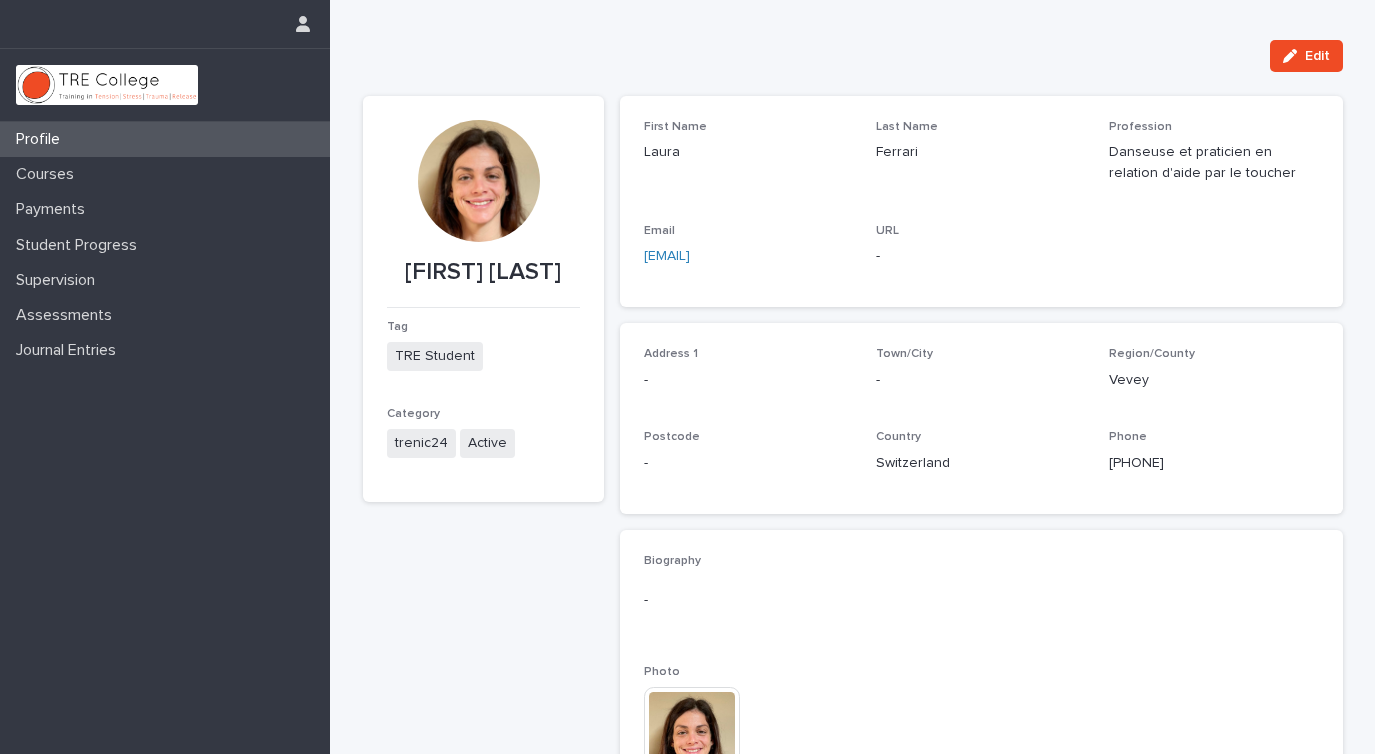 scroll, scrollTop: 0, scrollLeft: 0, axis: both 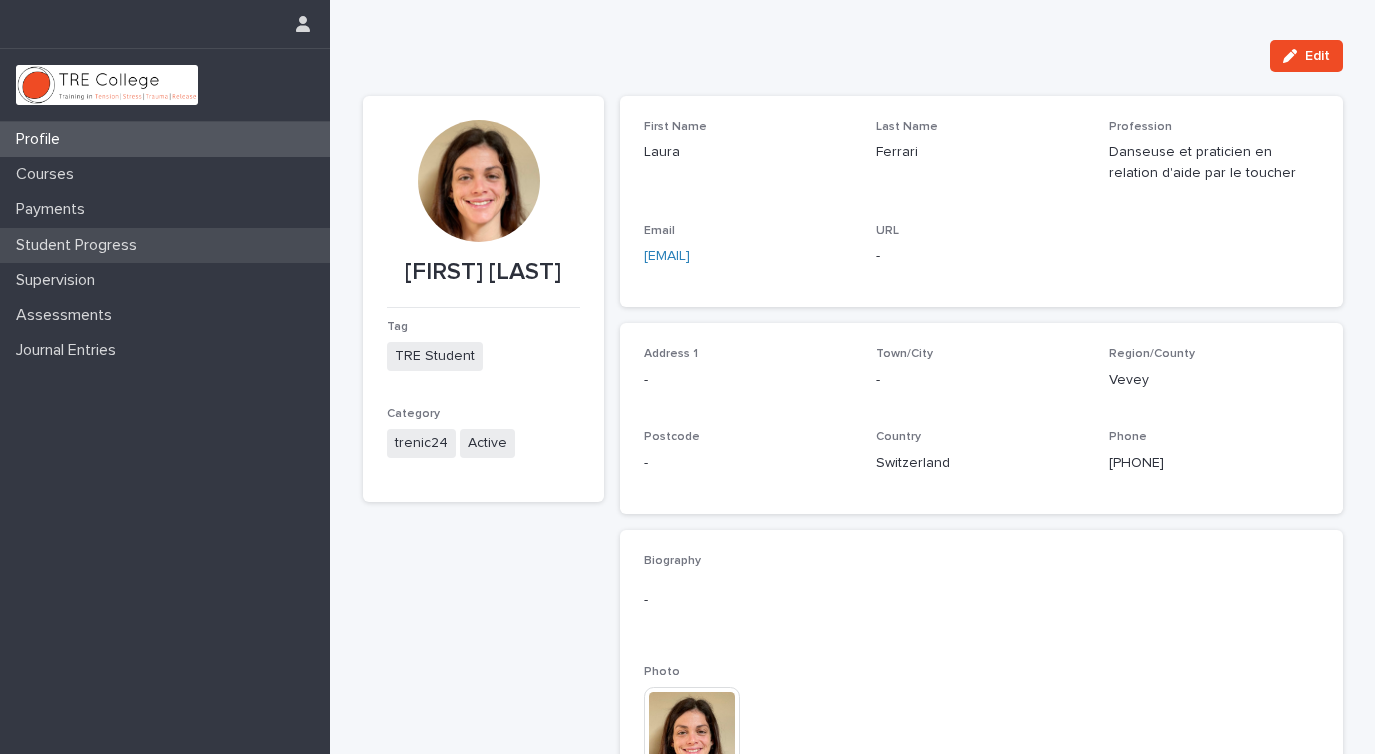 click on "Student Progress" at bounding box center (80, 245) 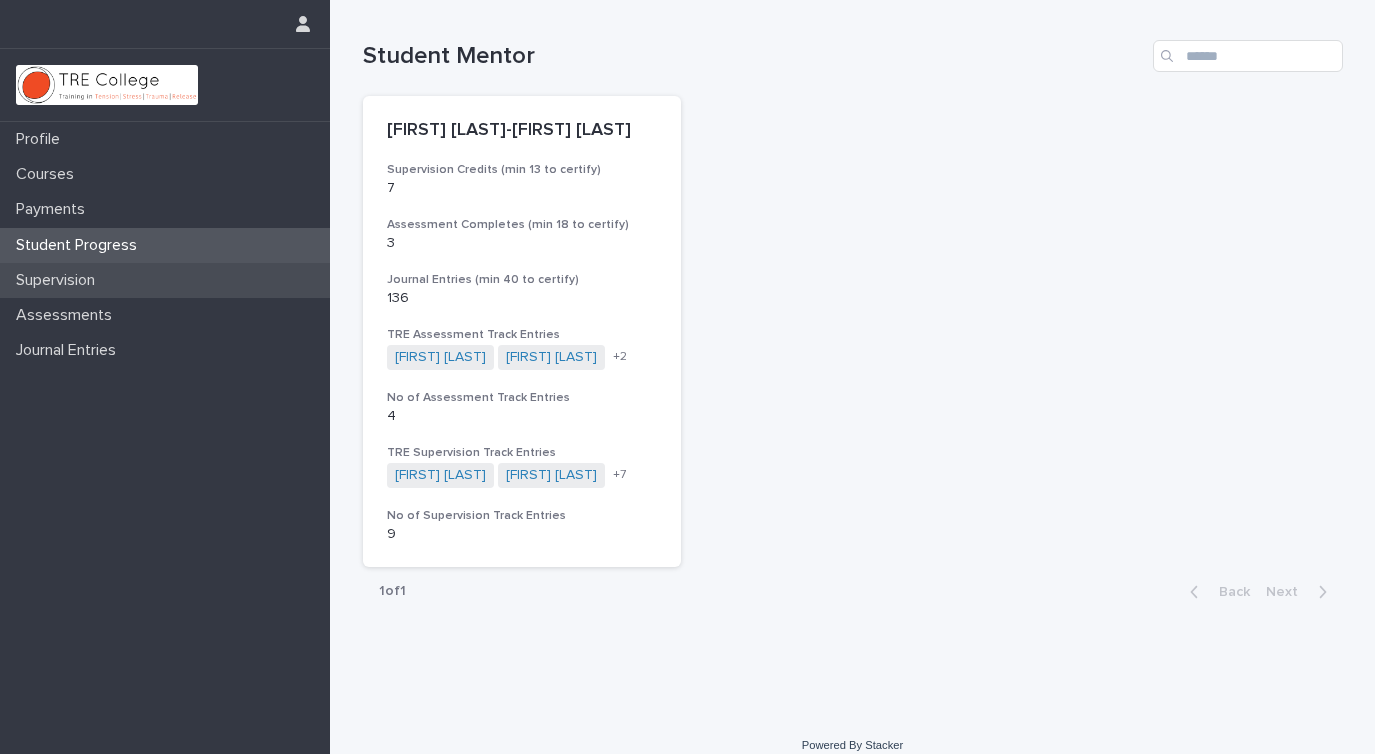 click on "Supervision" at bounding box center (59, 280) 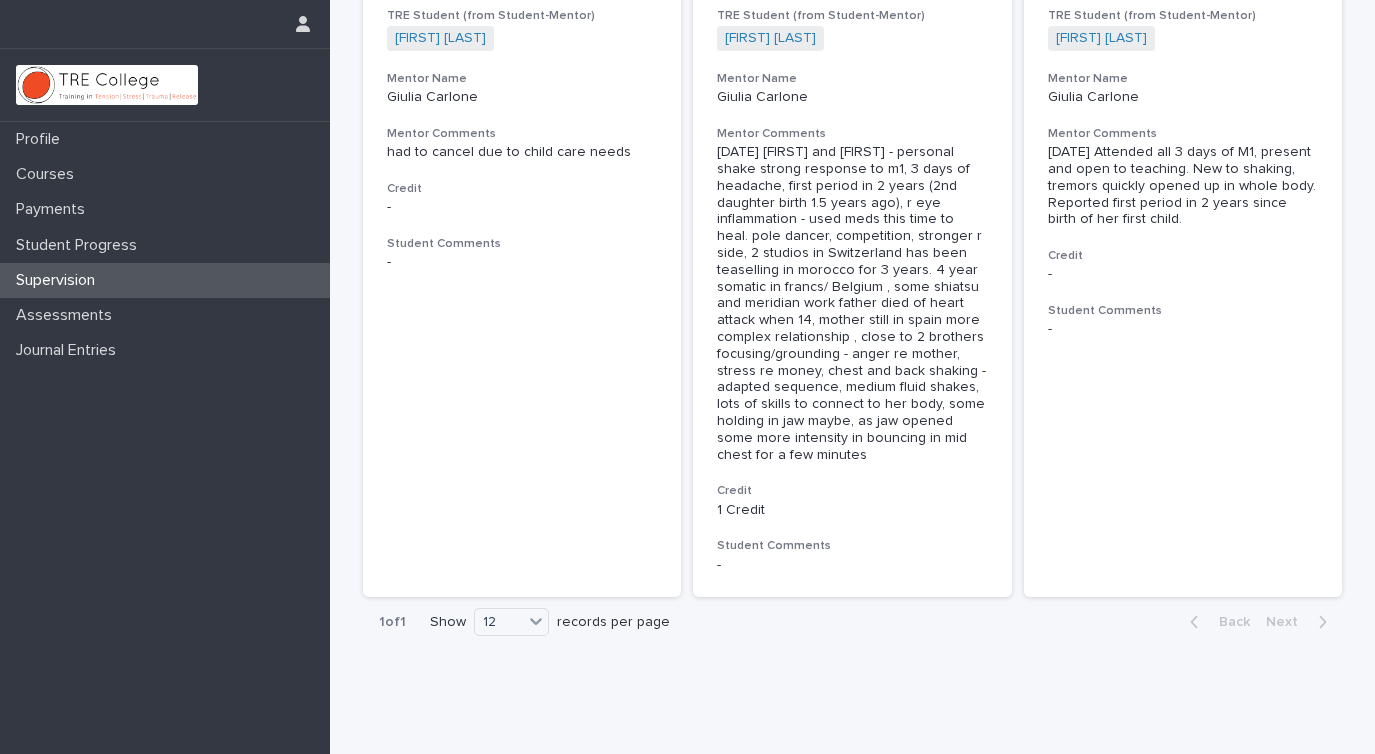 scroll, scrollTop: 1786, scrollLeft: 0, axis: vertical 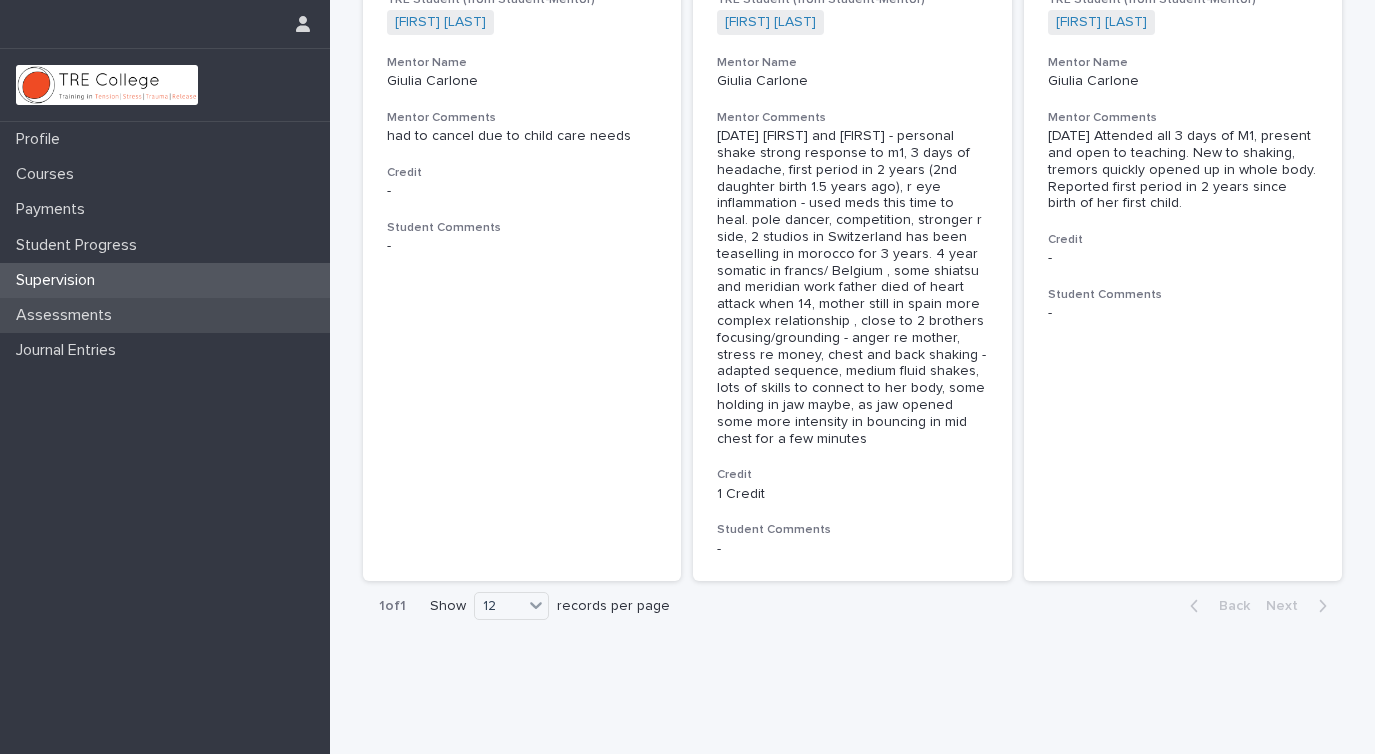 click on "Assessments" at bounding box center (68, 315) 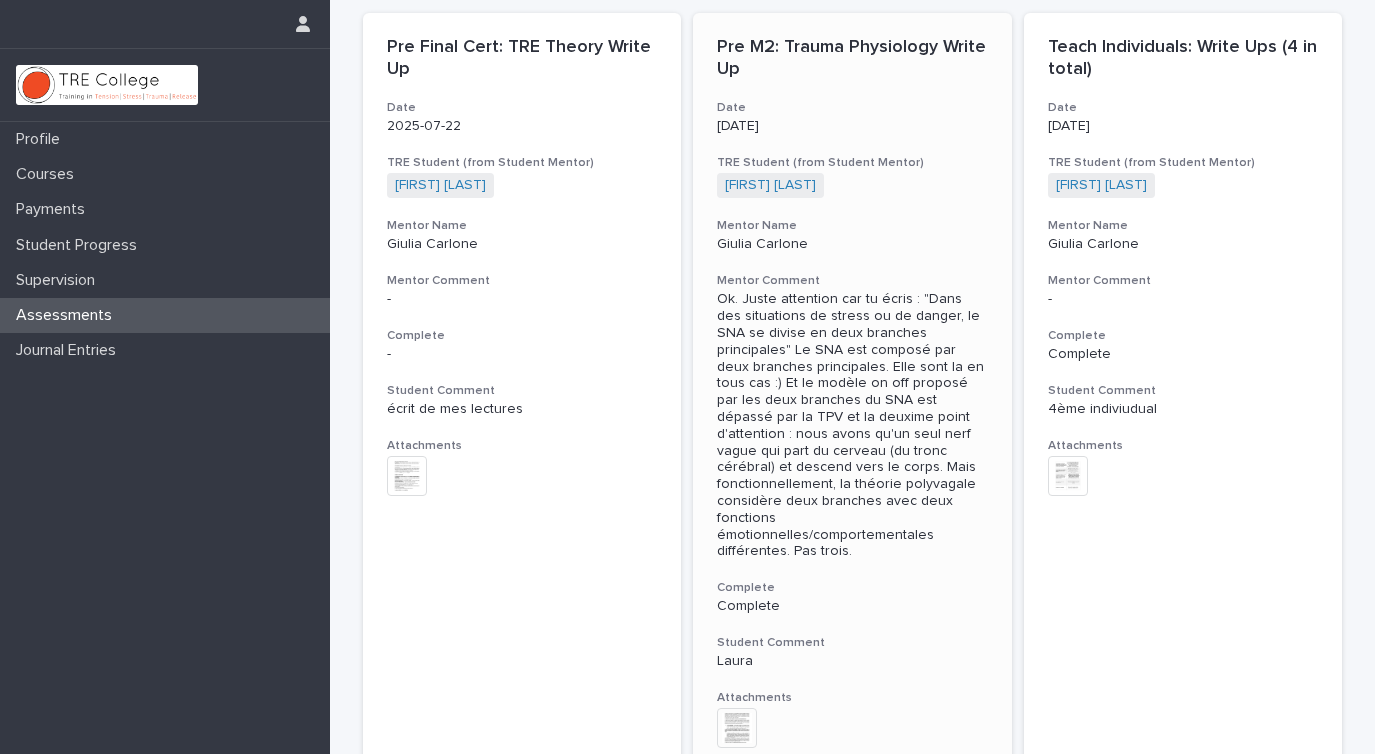scroll, scrollTop: 85, scrollLeft: 0, axis: vertical 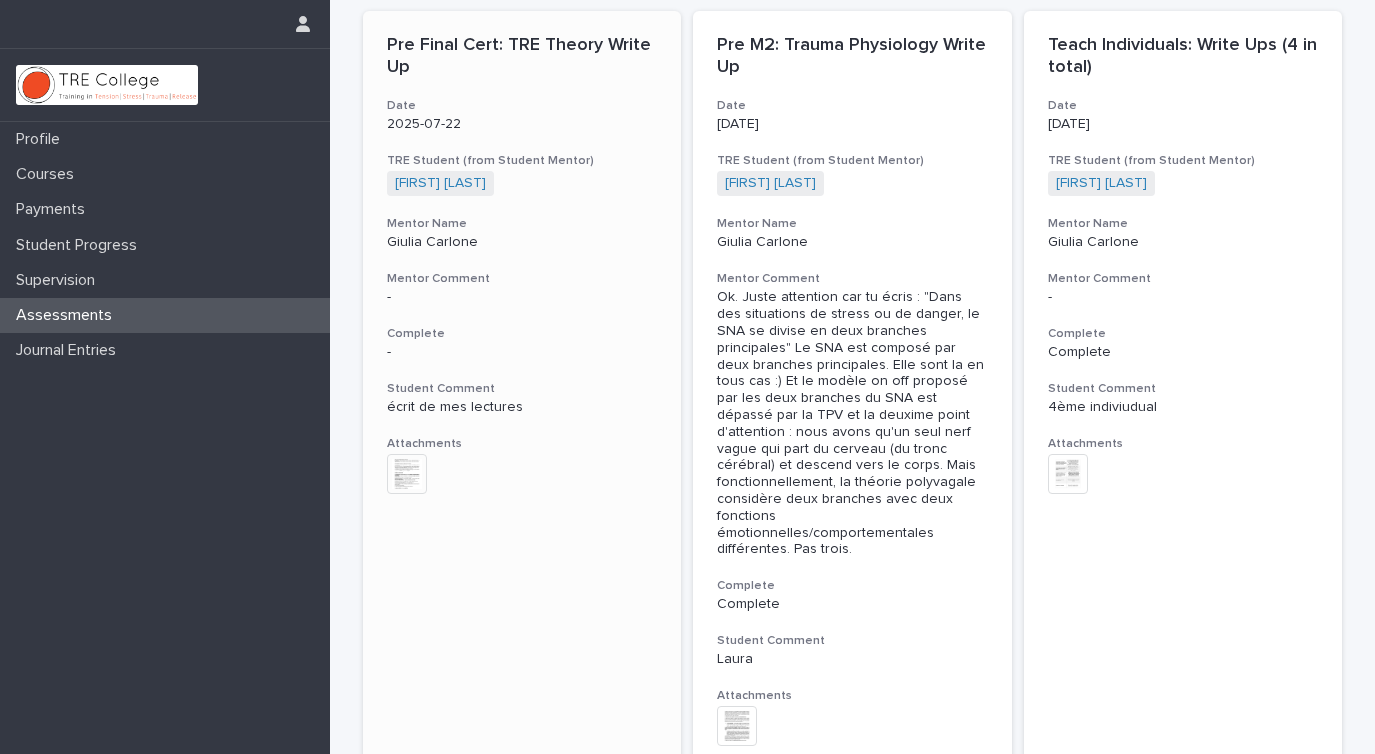 click at bounding box center [407, 474] 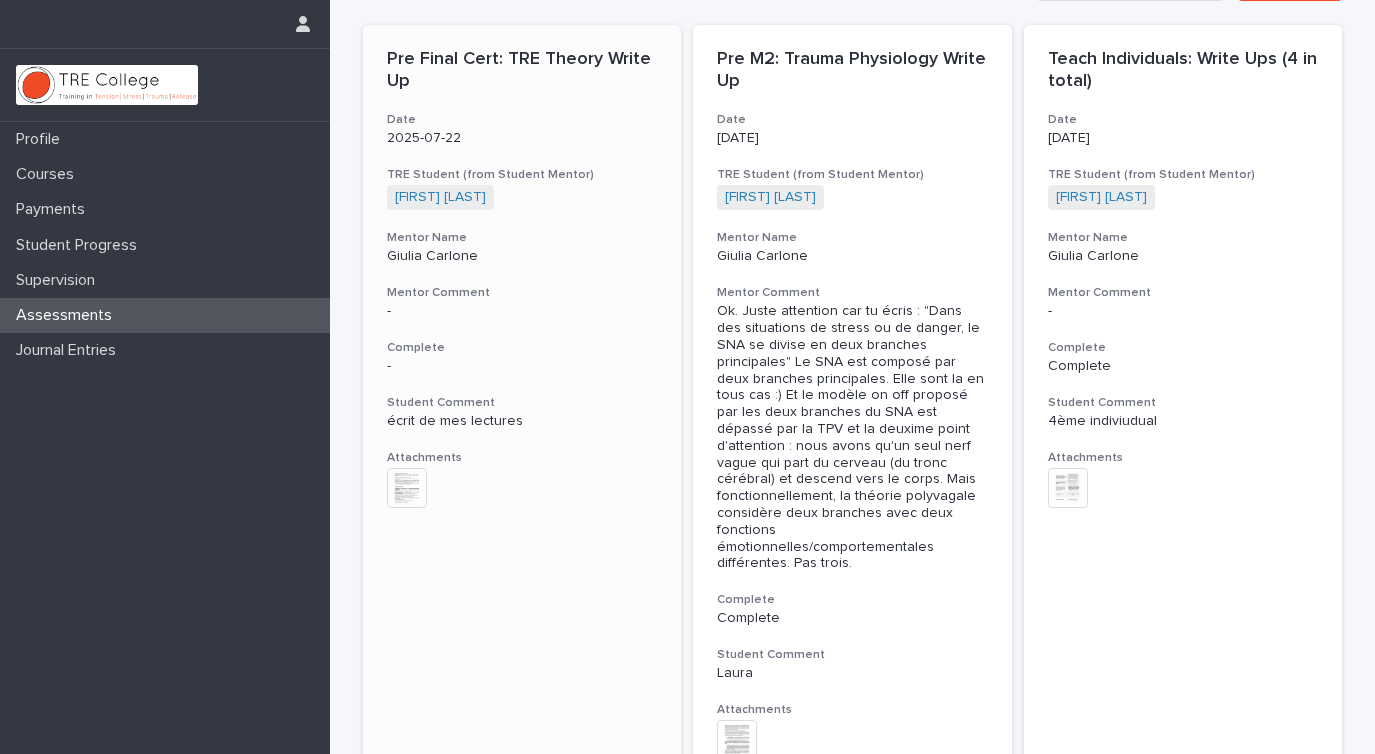 scroll, scrollTop: 56, scrollLeft: 0, axis: vertical 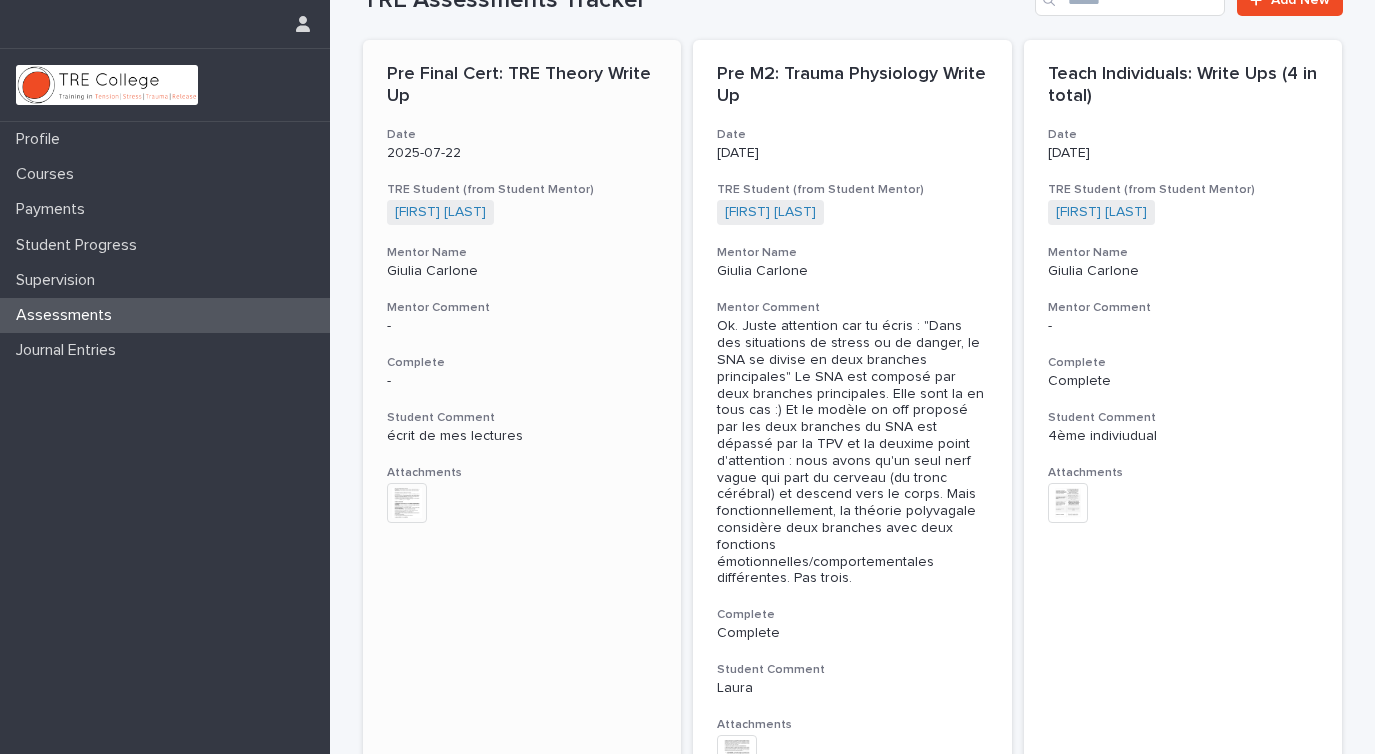 click on "Pre Final Cert: TRE Theory Write Up Date [DATE] TRE Student (from Student Mentor) [FIRST] [LAST] + 0 Mentor Name [FIRST] [LAST] Mentor Comment - Complete - Student Comment écrit de mes lectures
Attachments + 0 This file cannot be opened Download File" at bounding box center [522, 304] 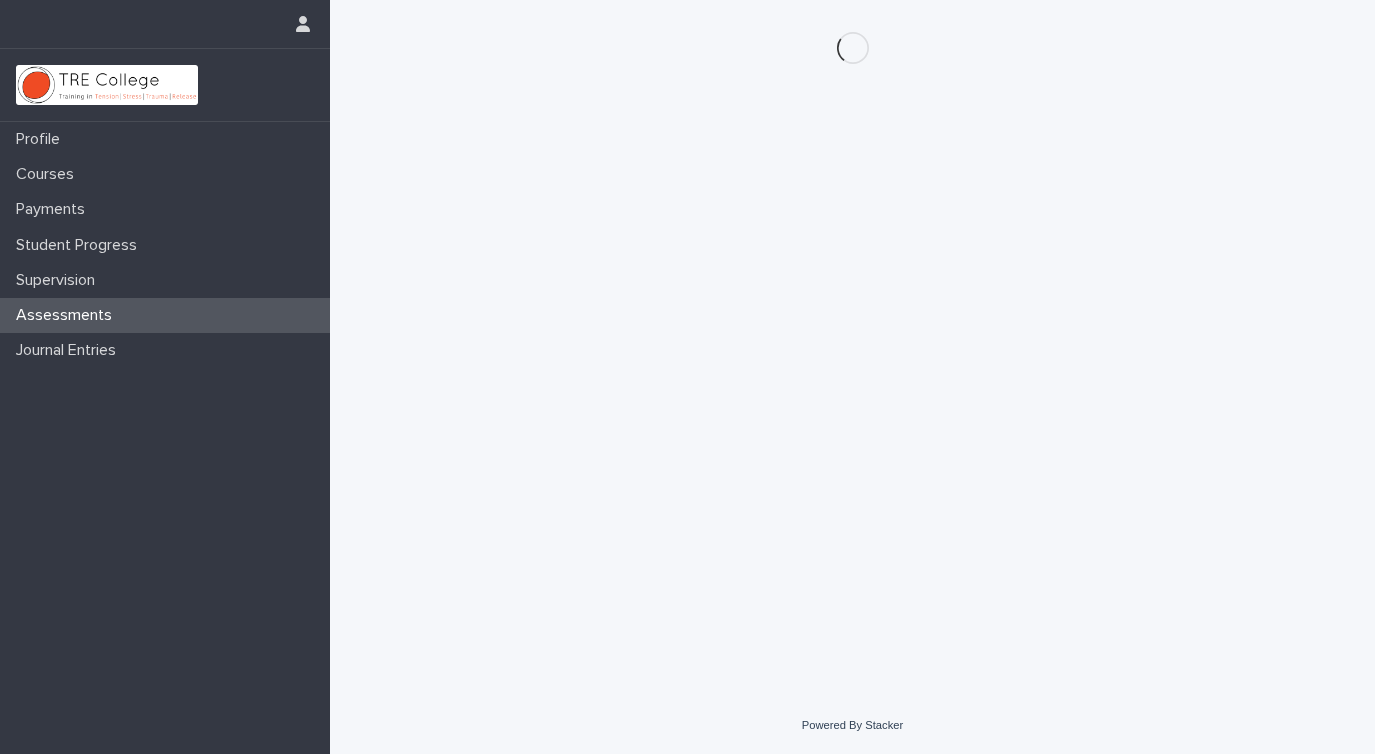 scroll, scrollTop: 0, scrollLeft: 0, axis: both 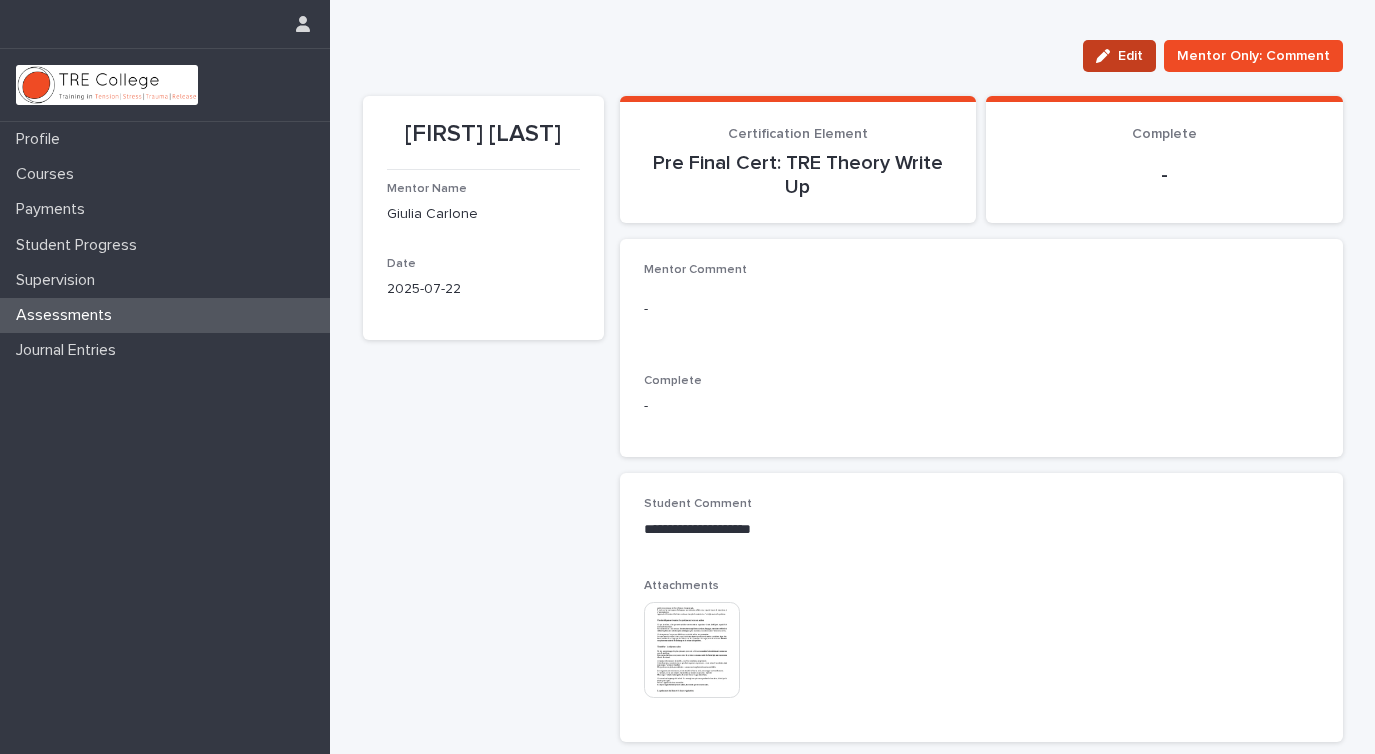 click 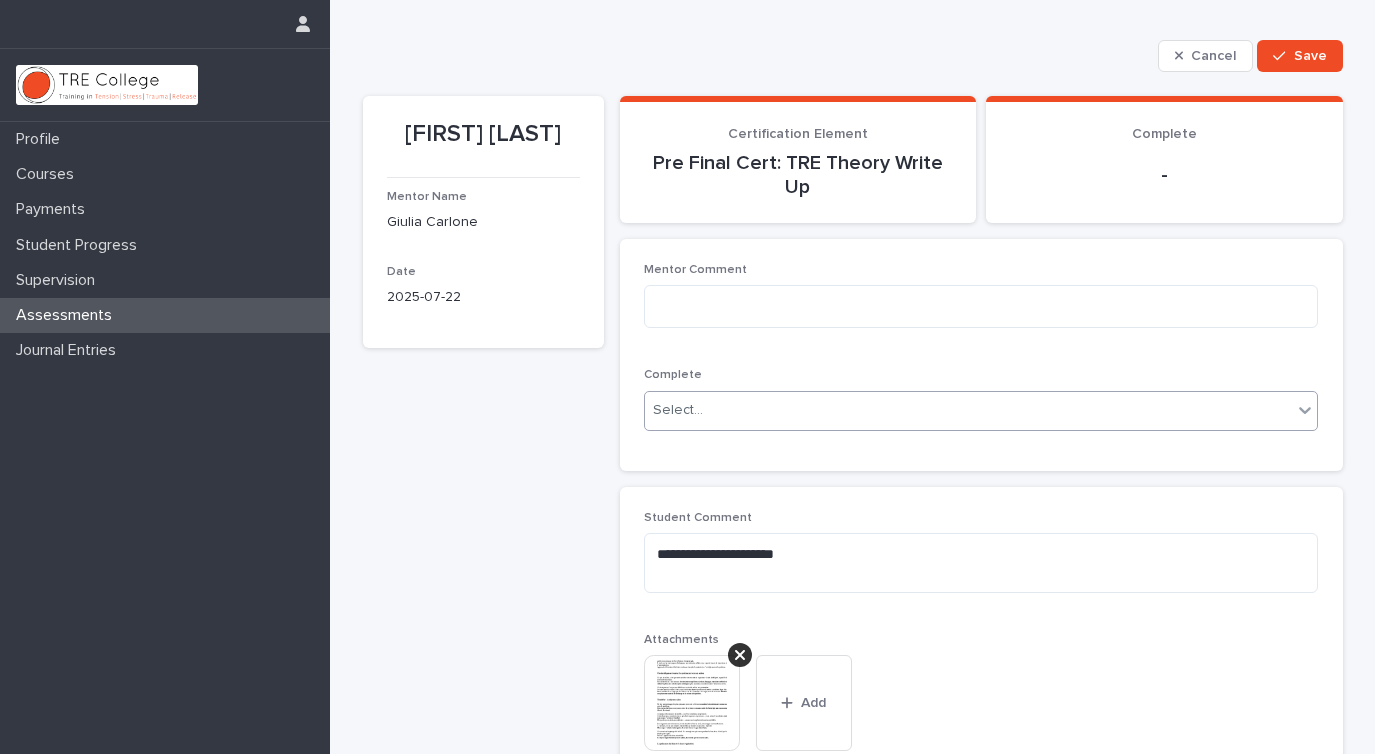 click on "Select..." at bounding box center (678, 410) 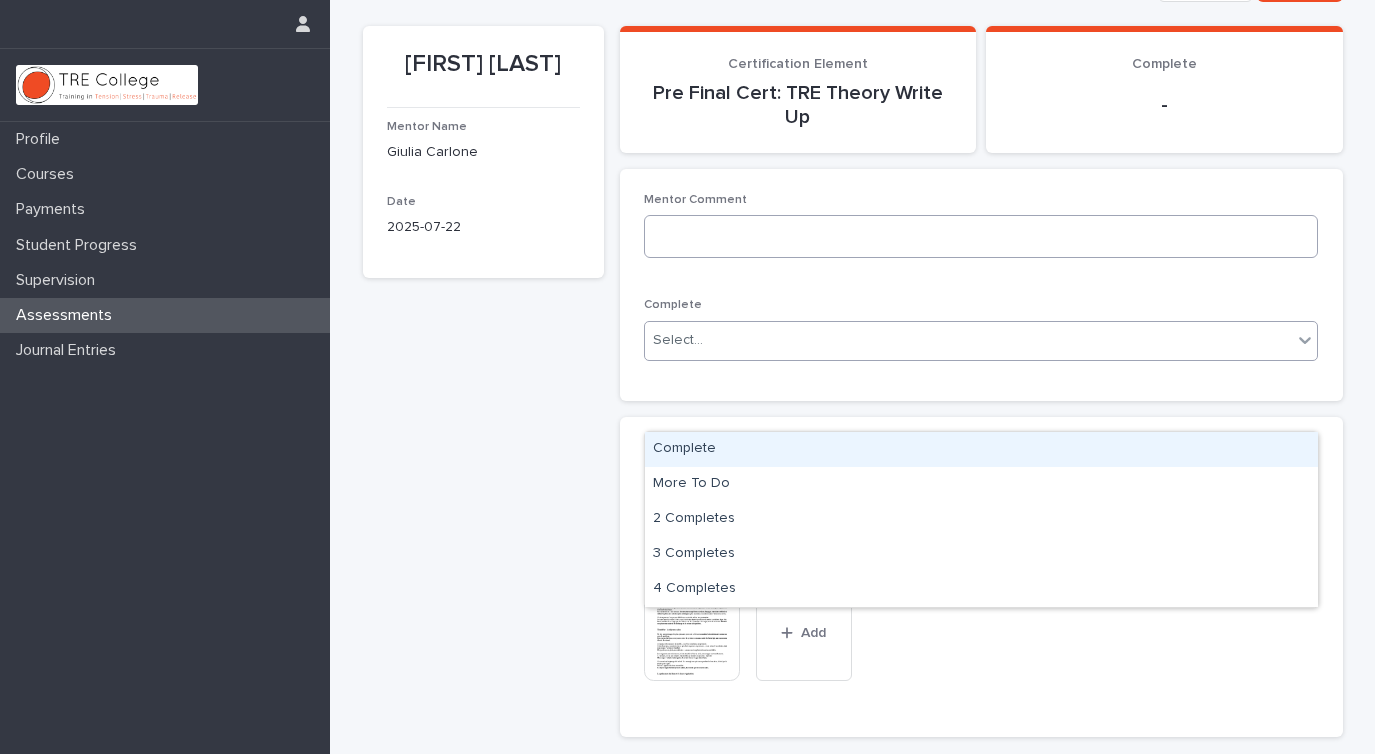 scroll, scrollTop: 101, scrollLeft: 0, axis: vertical 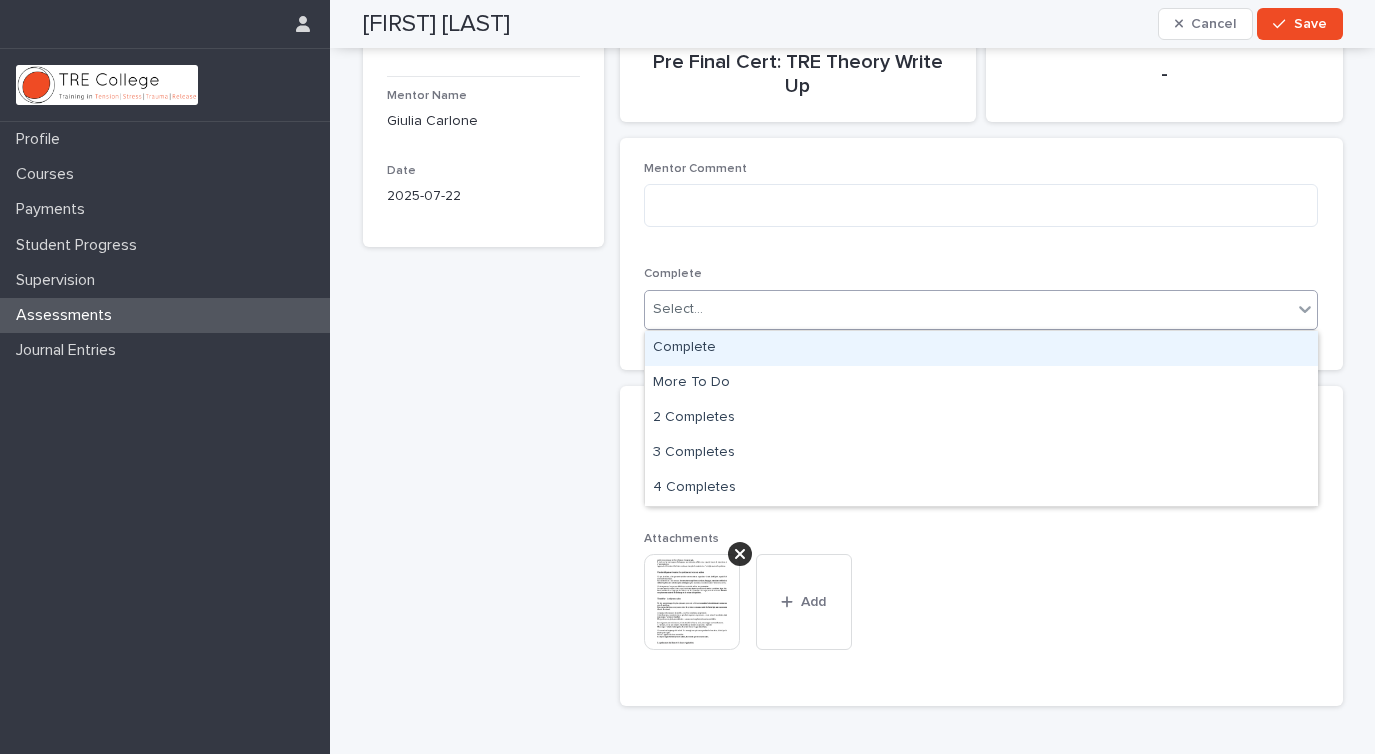 click on "Complete" at bounding box center [981, 348] 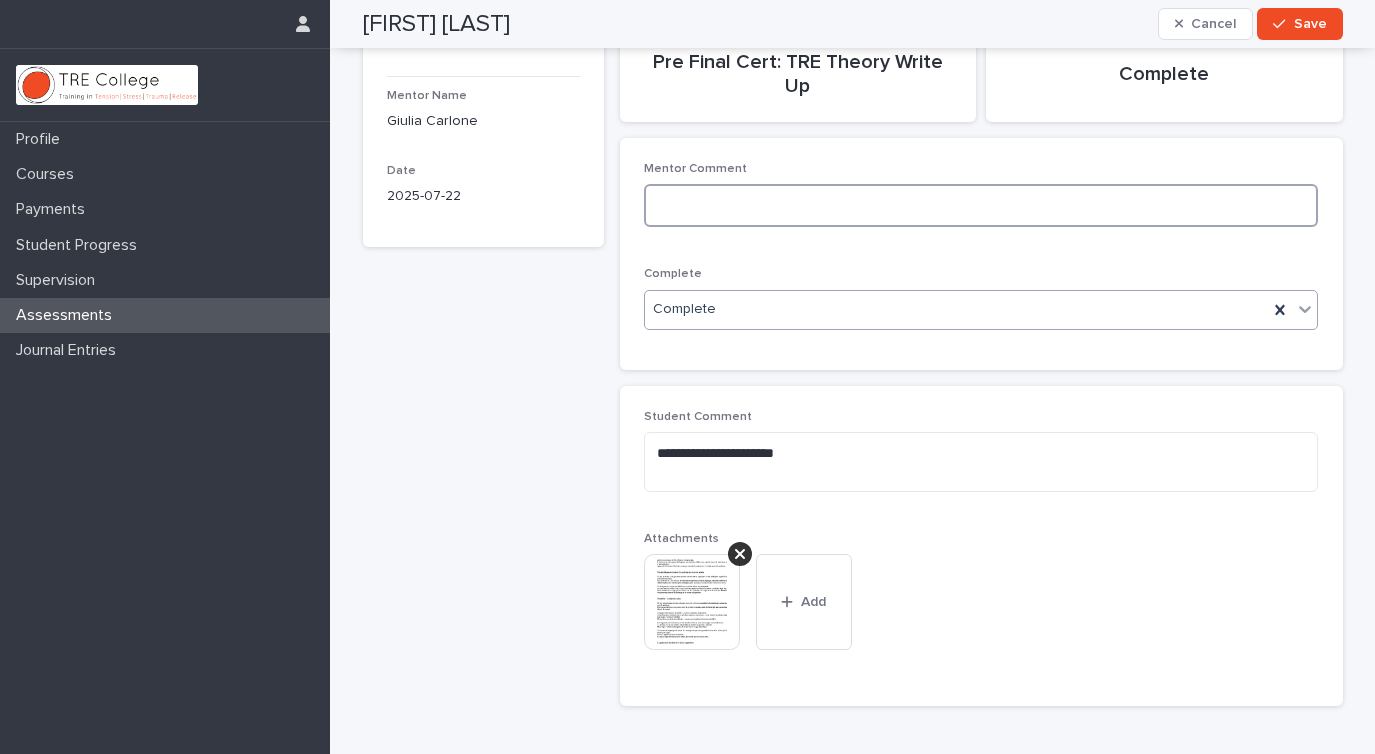 click at bounding box center (981, 205) 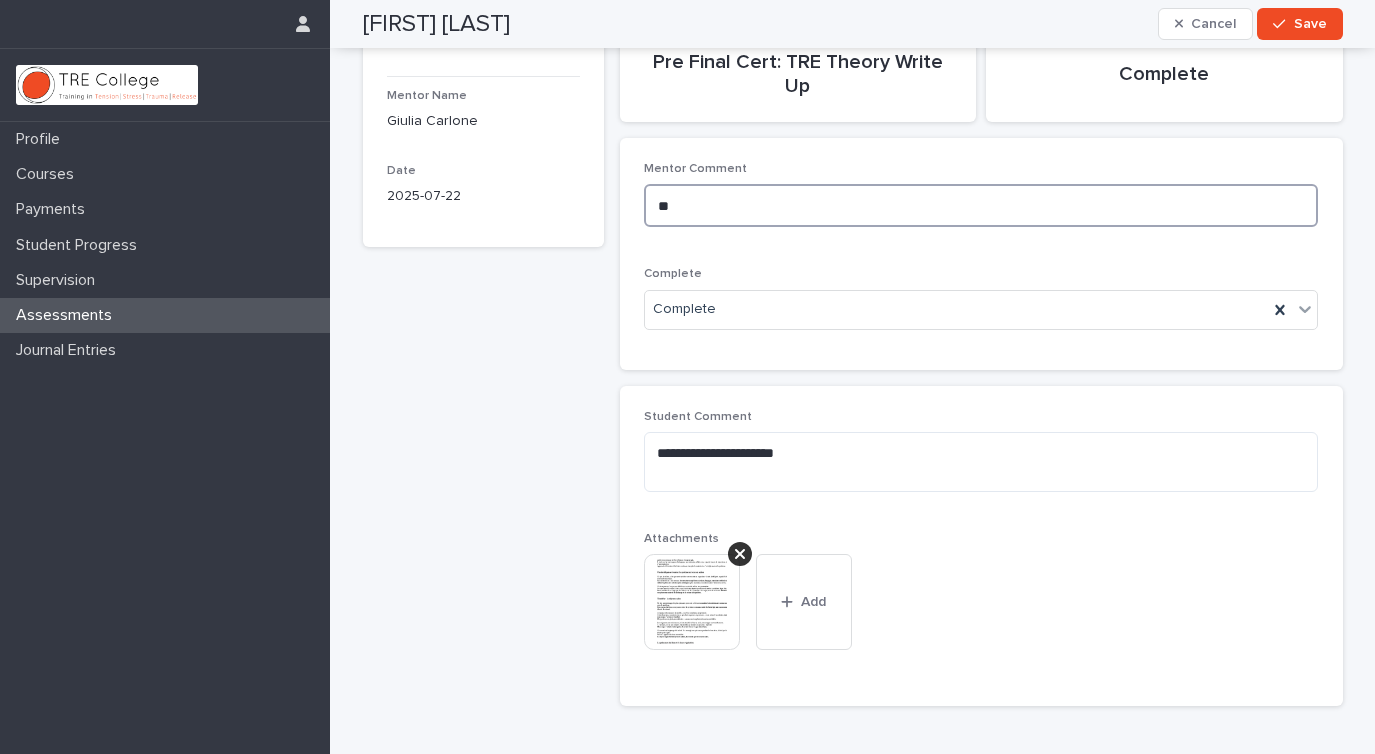 type on "*" 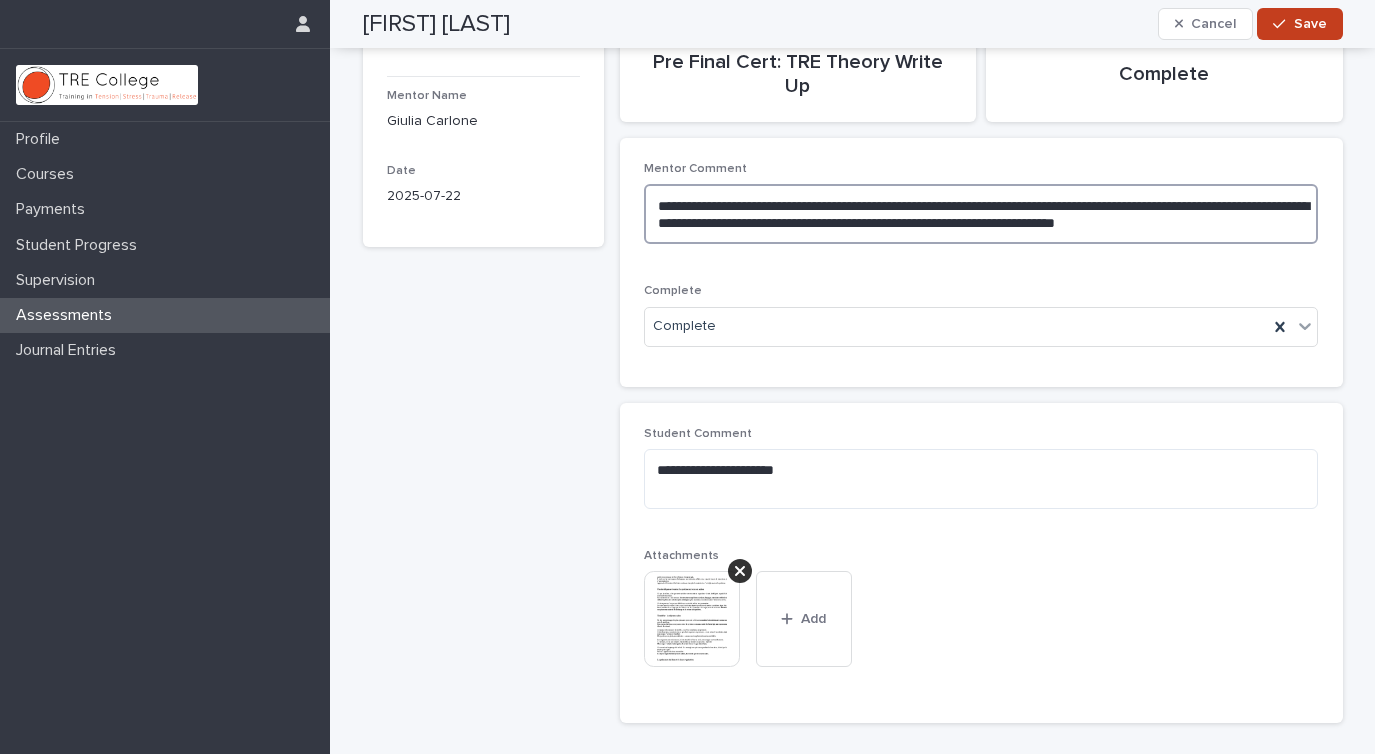 type on "**********" 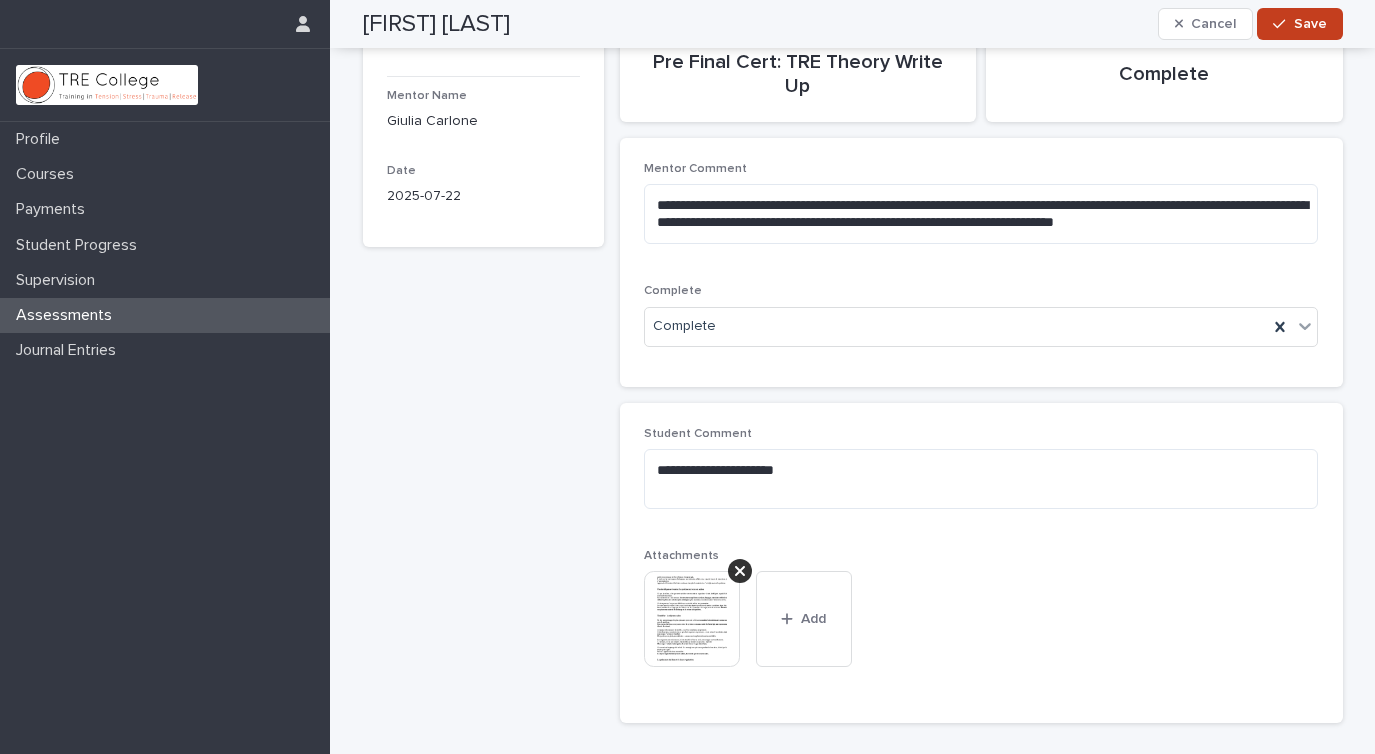 click on "Save" at bounding box center [1310, 24] 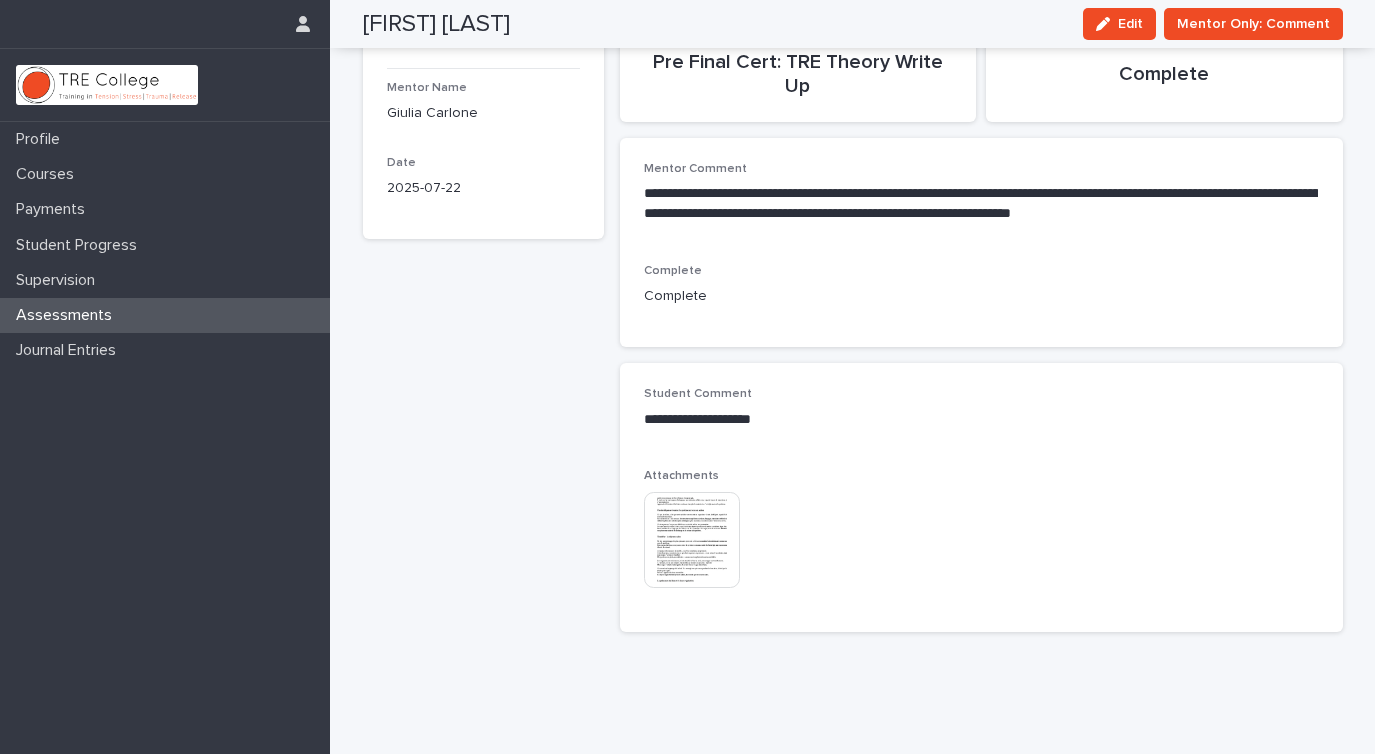 scroll, scrollTop: 55, scrollLeft: 0, axis: vertical 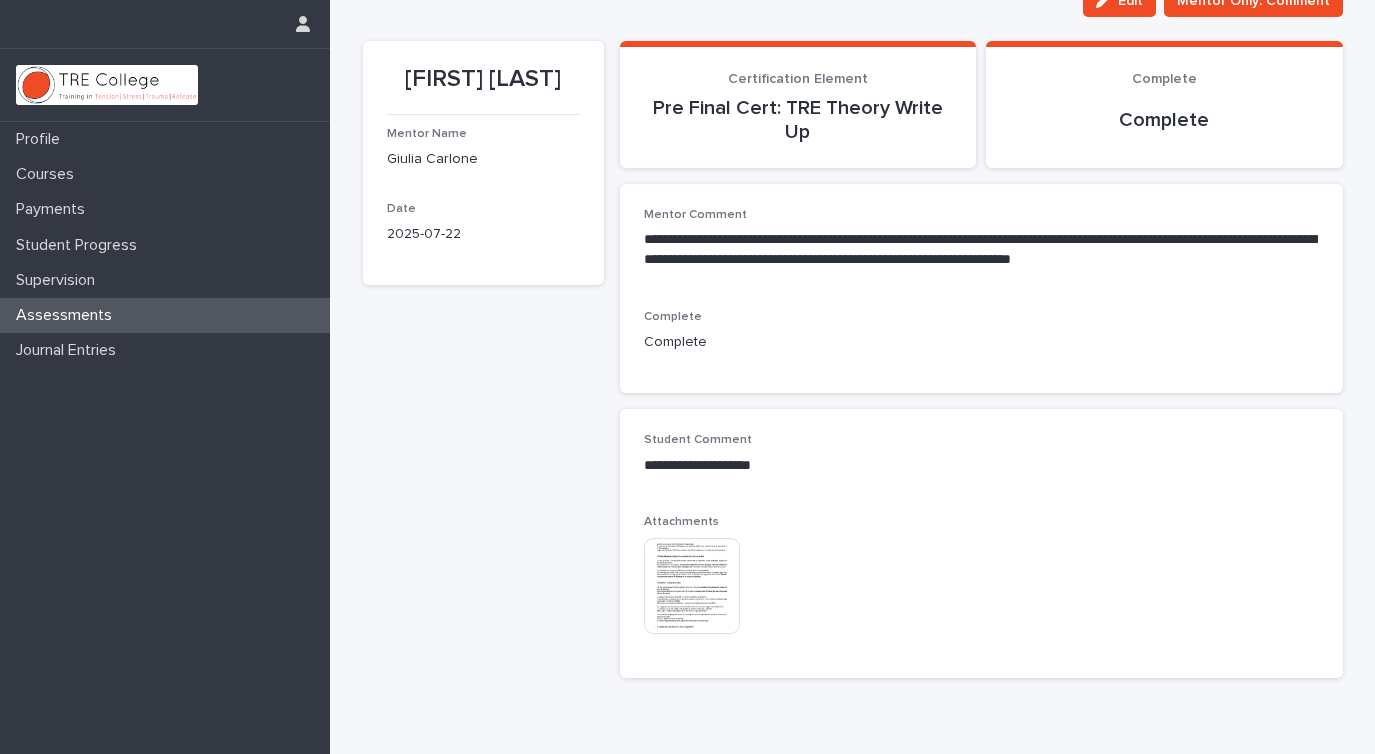 click on "Assessments" at bounding box center [68, 315] 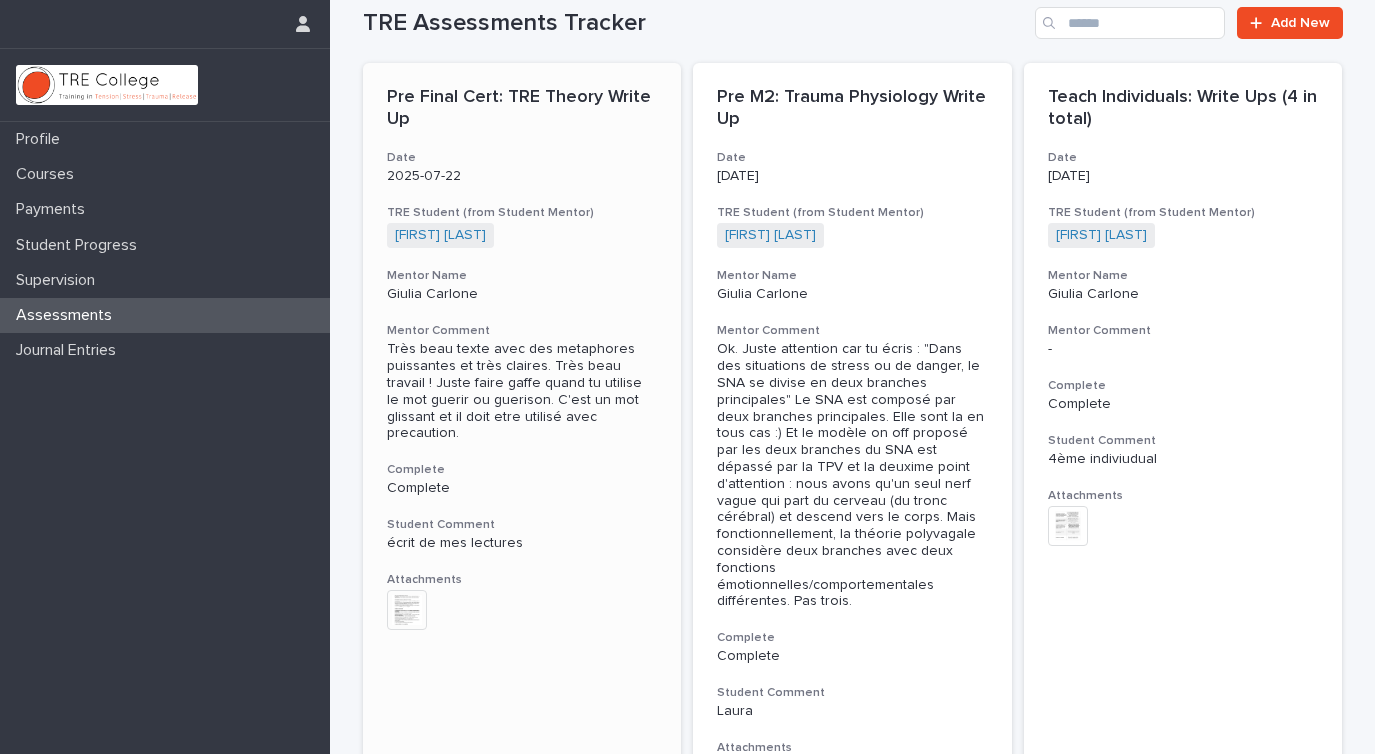 scroll, scrollTop: 40, scrollLeft: 0, axis: vertical 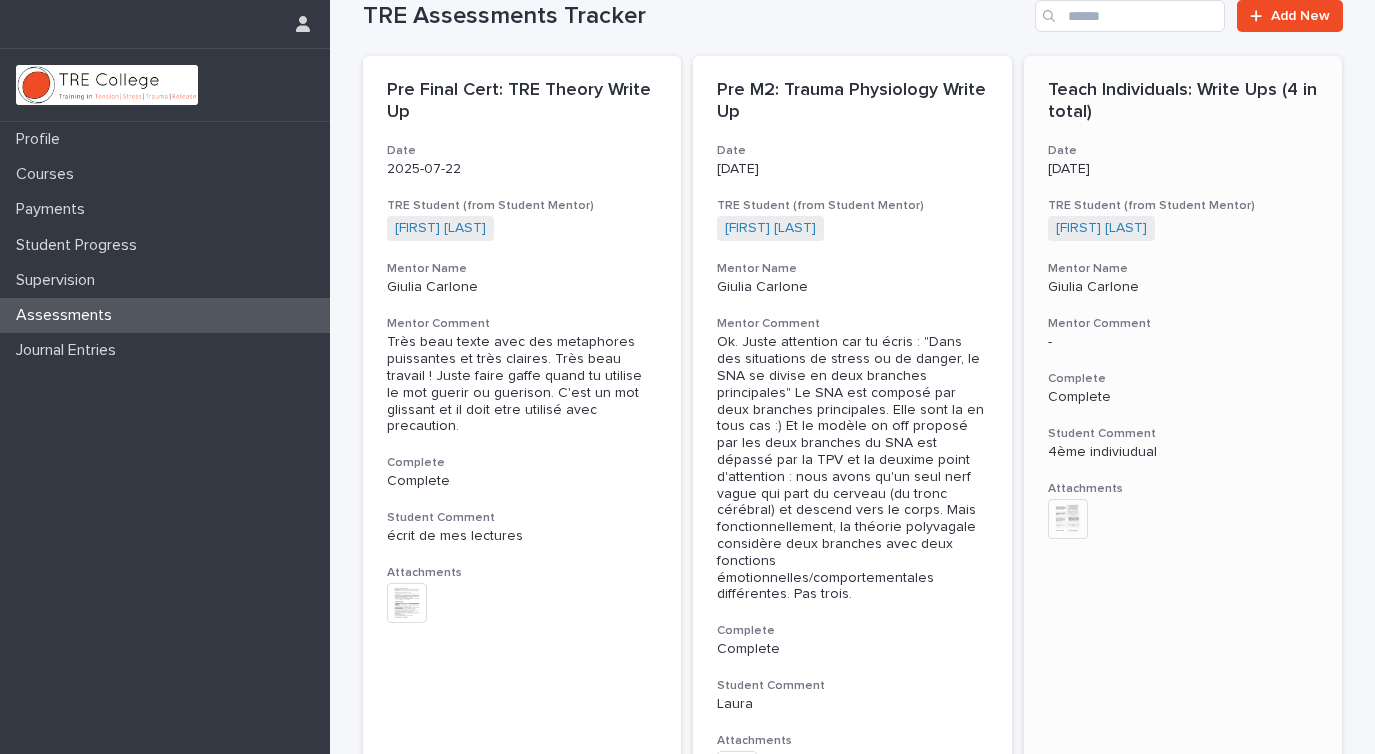 click at bounding box center (1068, 519) 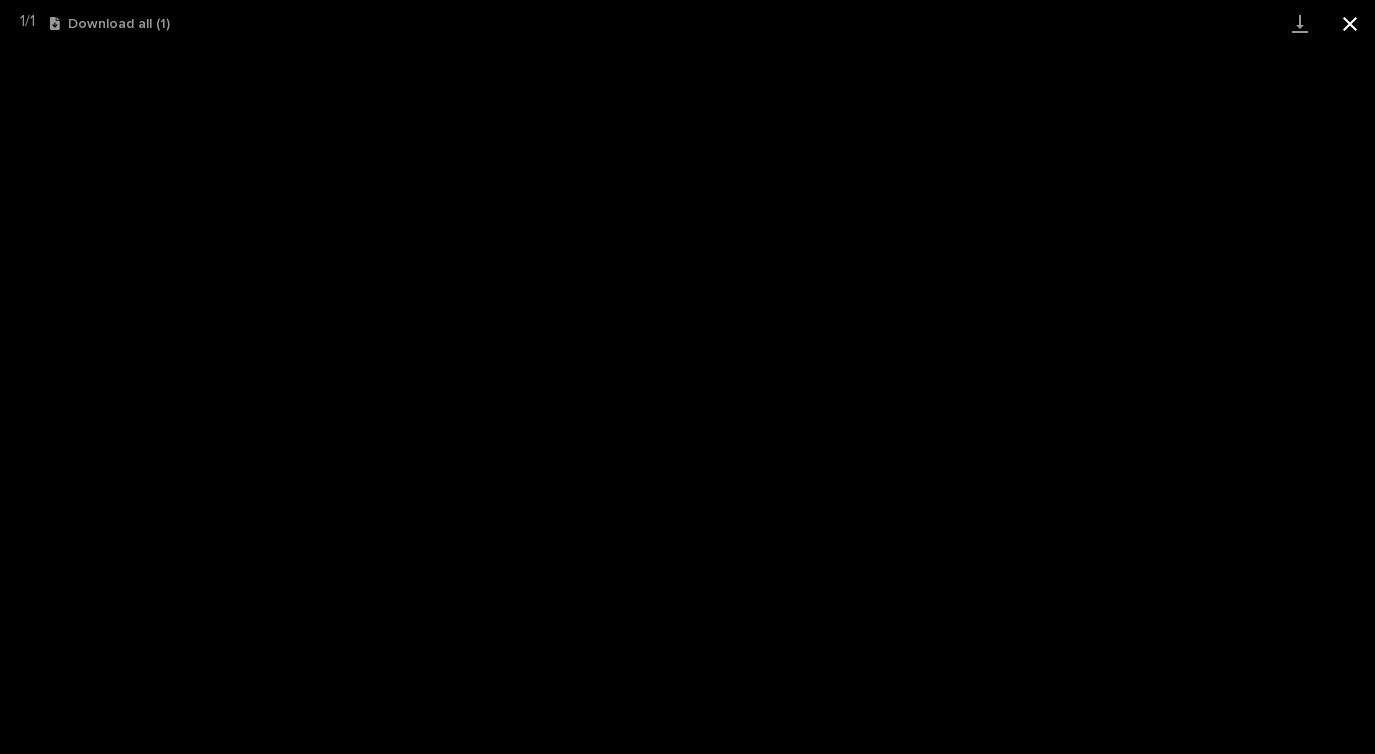 click at bounding box center [1350, 23] 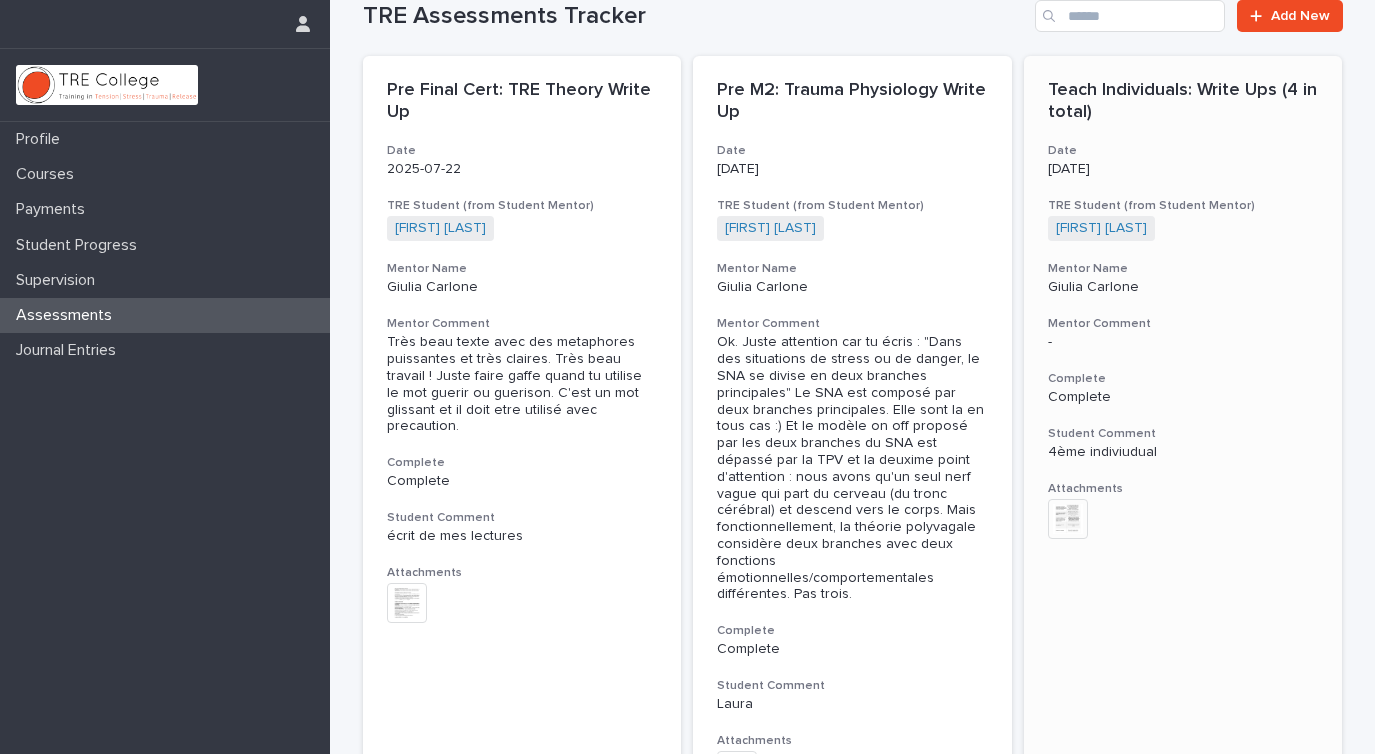 click at bounding box center (1068, 519) 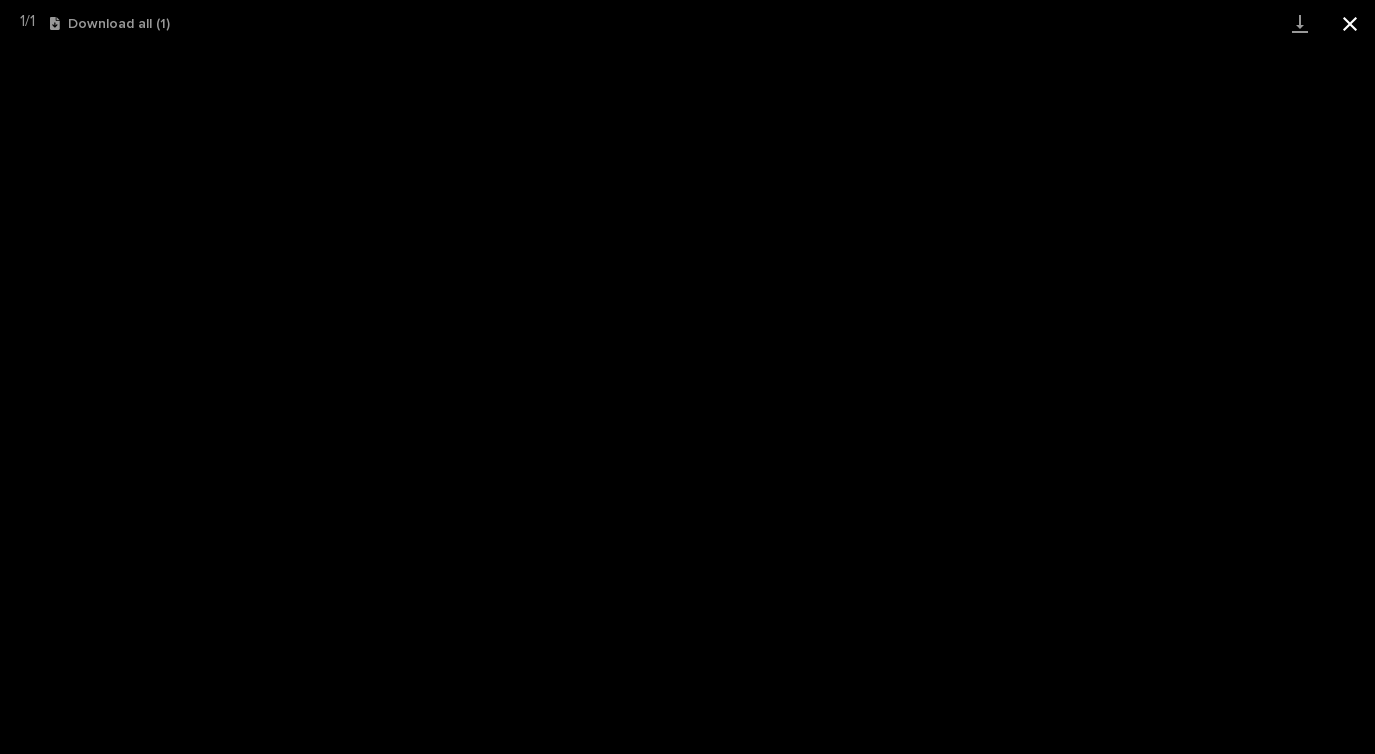 click at bounding box center (1350, 23) 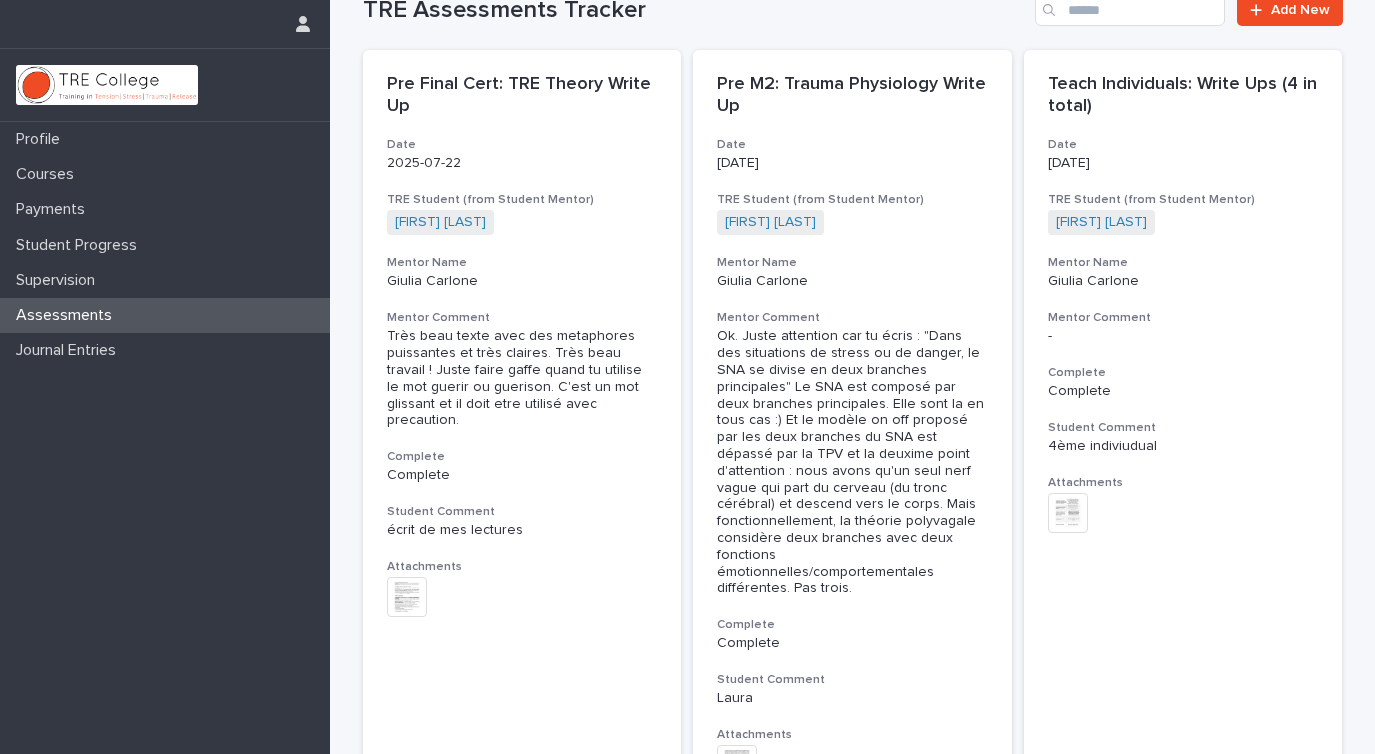 scroll, scrollTop: 0, scrollLeft: 0, axis: both 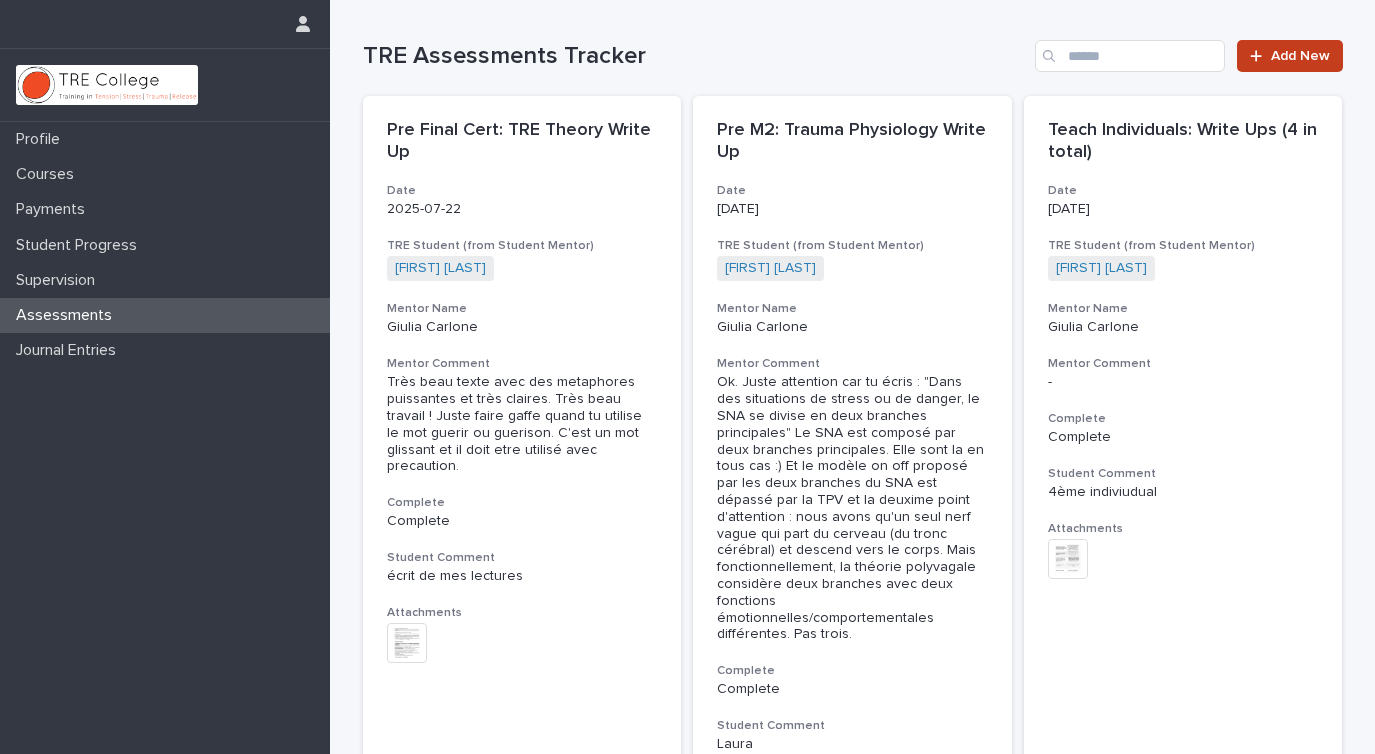 click on "Add New" at bounding box center (1300, 56) 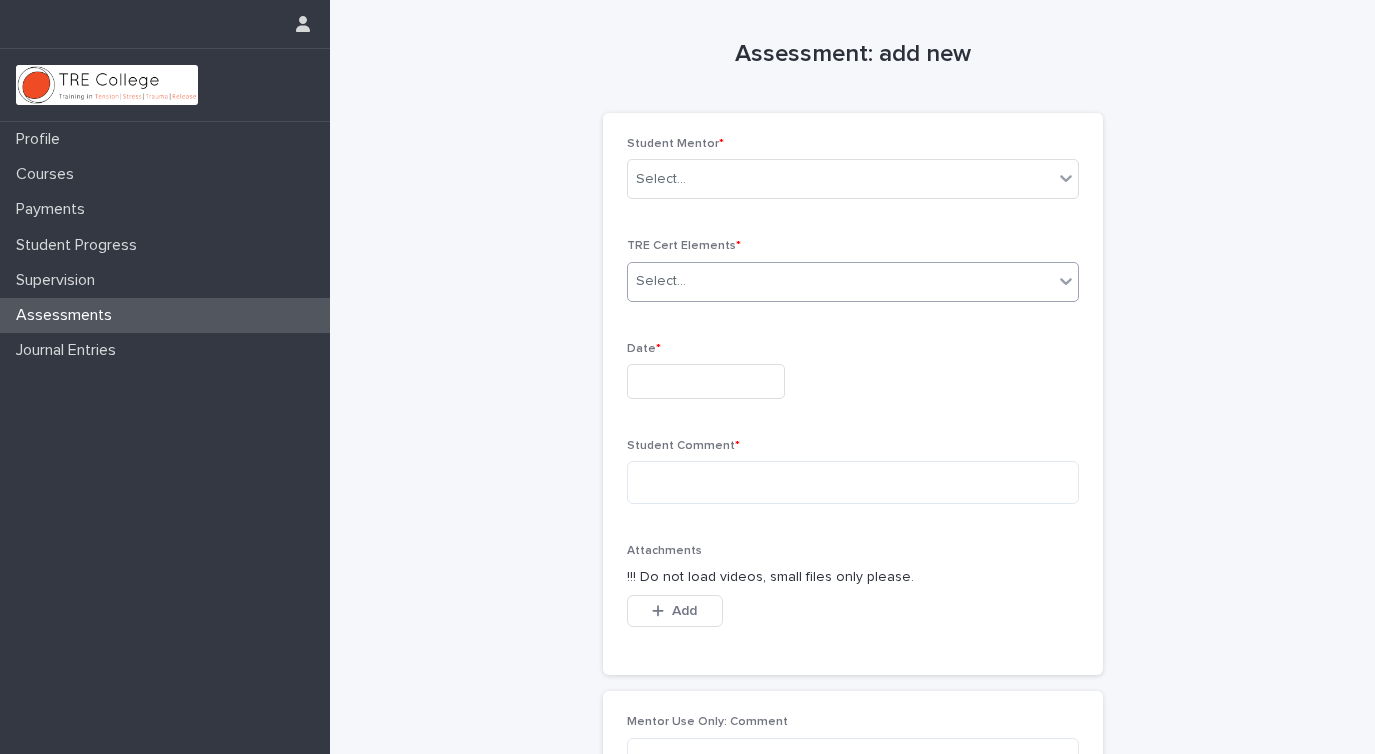click on "Select..." at bounding box center [840, 281] 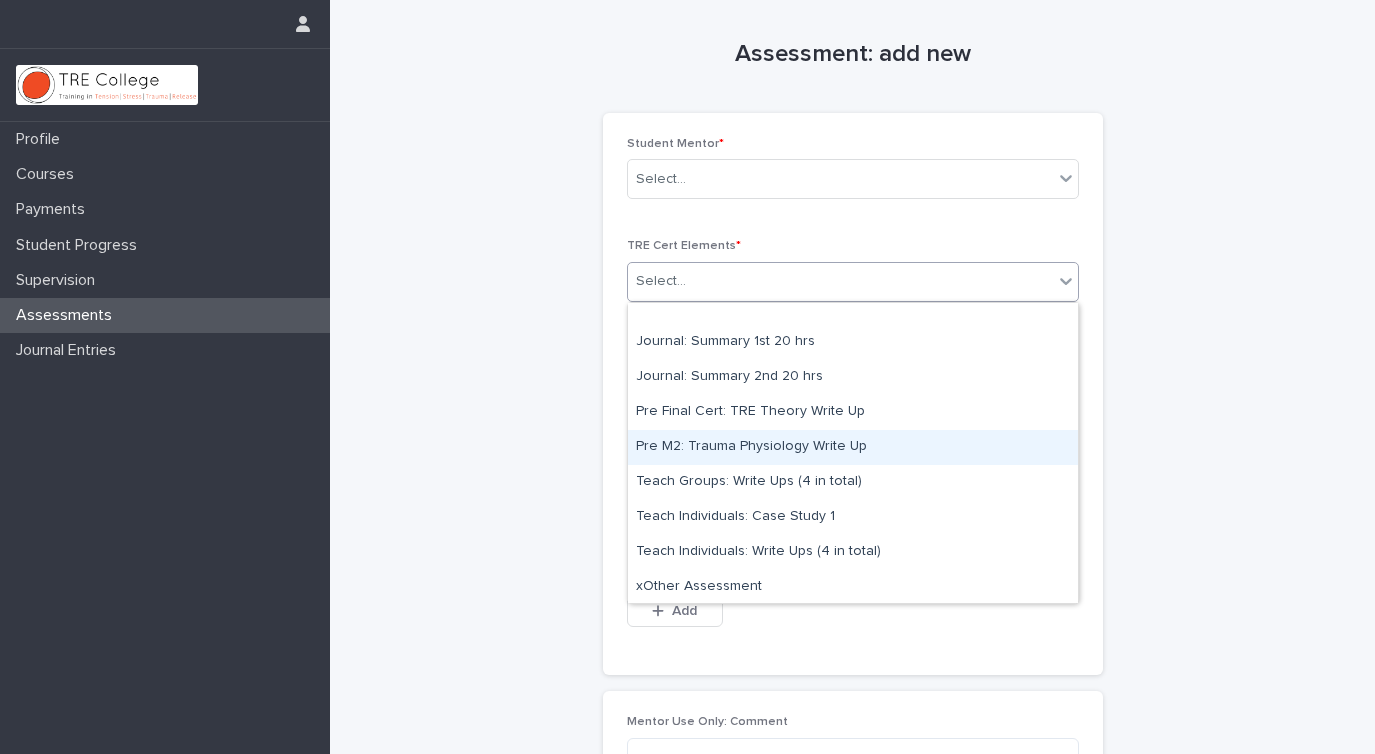 scroll, scrollTop: 15, scrollLeft: 0, axis: vertical 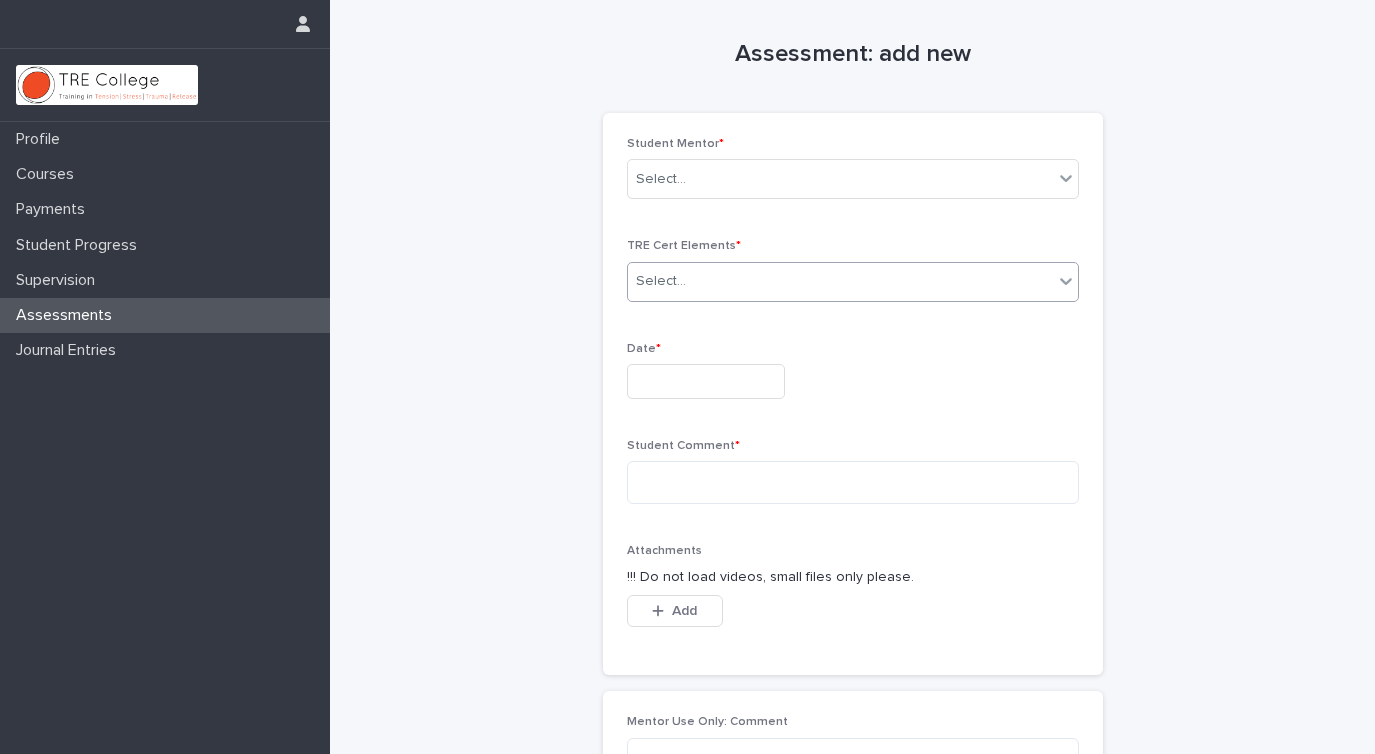 click on "Select..." at bounding box center [840, 281] 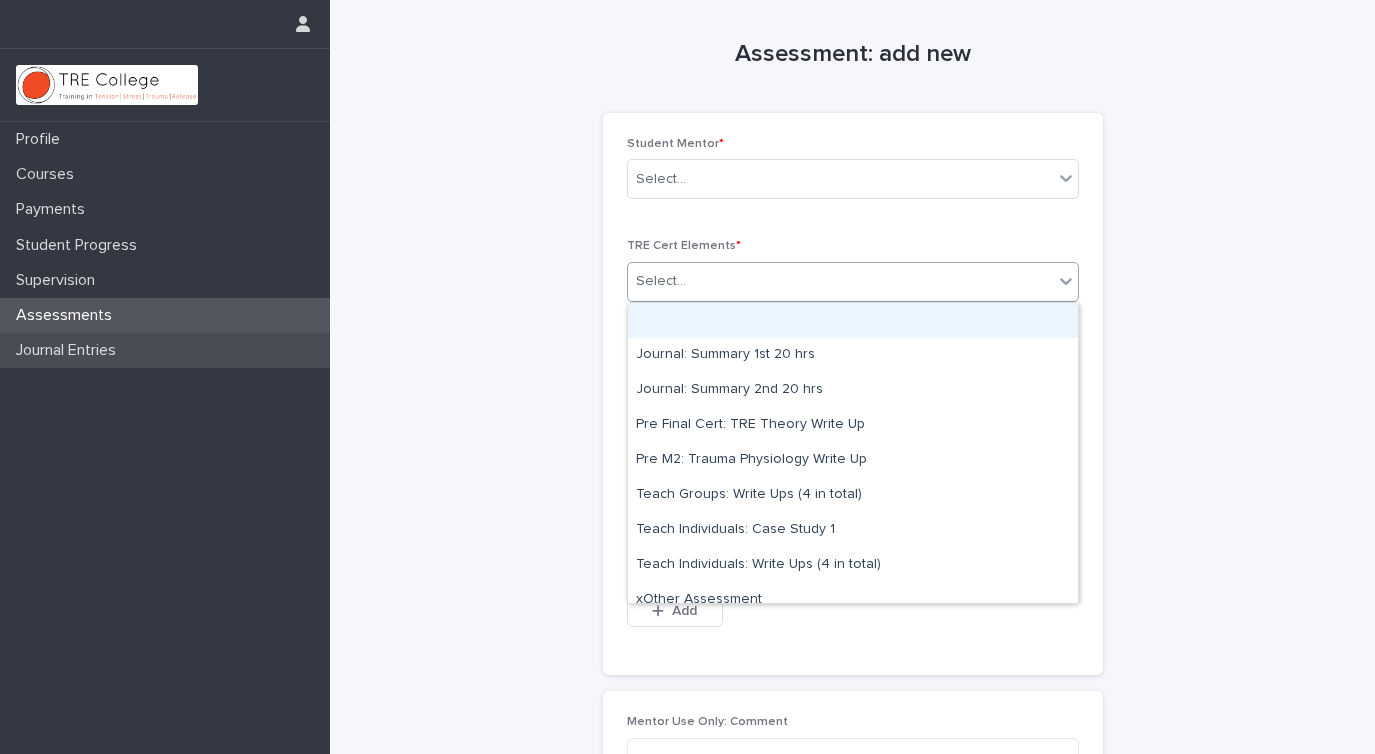 click on "Journal Entries" at bounding box center [70, 350] 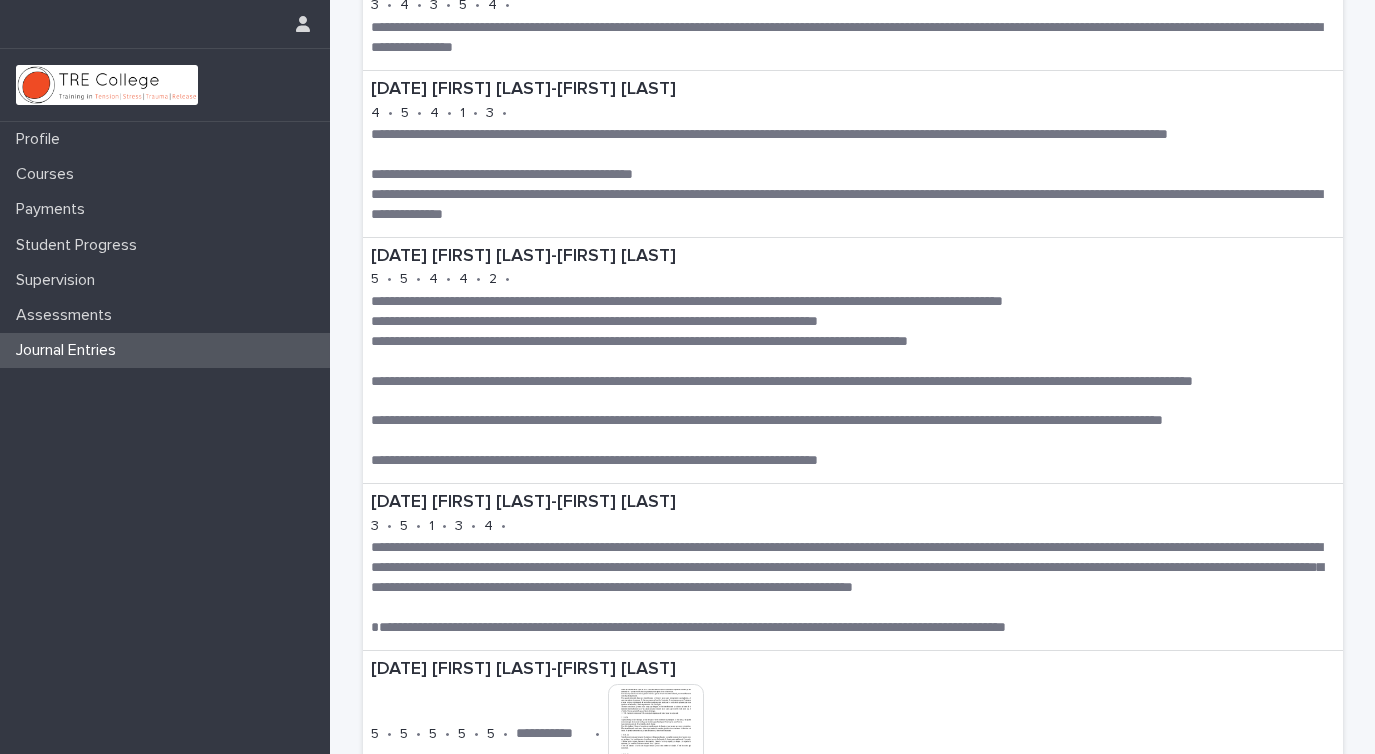 scroll, scrollTop: 914, scrollLeft: 0, axis: vertical 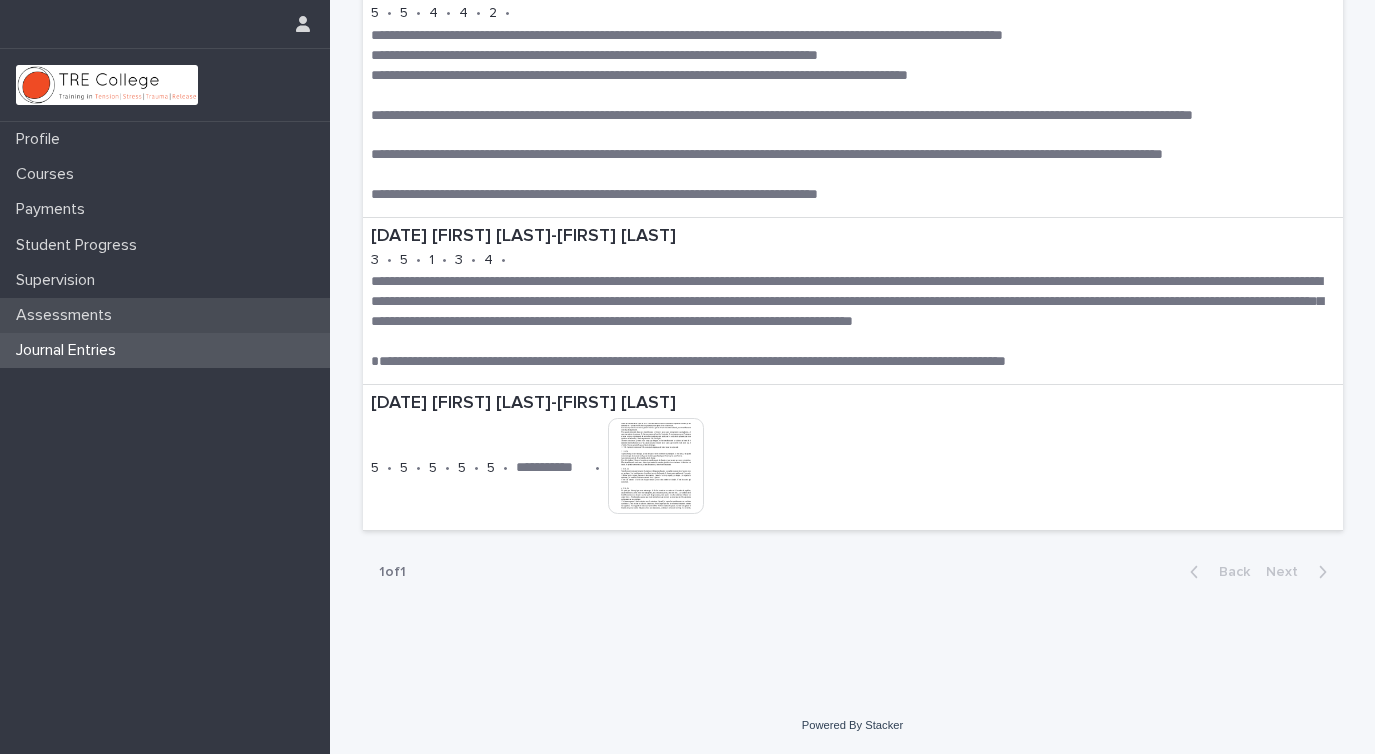 click on "Assessments" at bounding box center [68, 315] 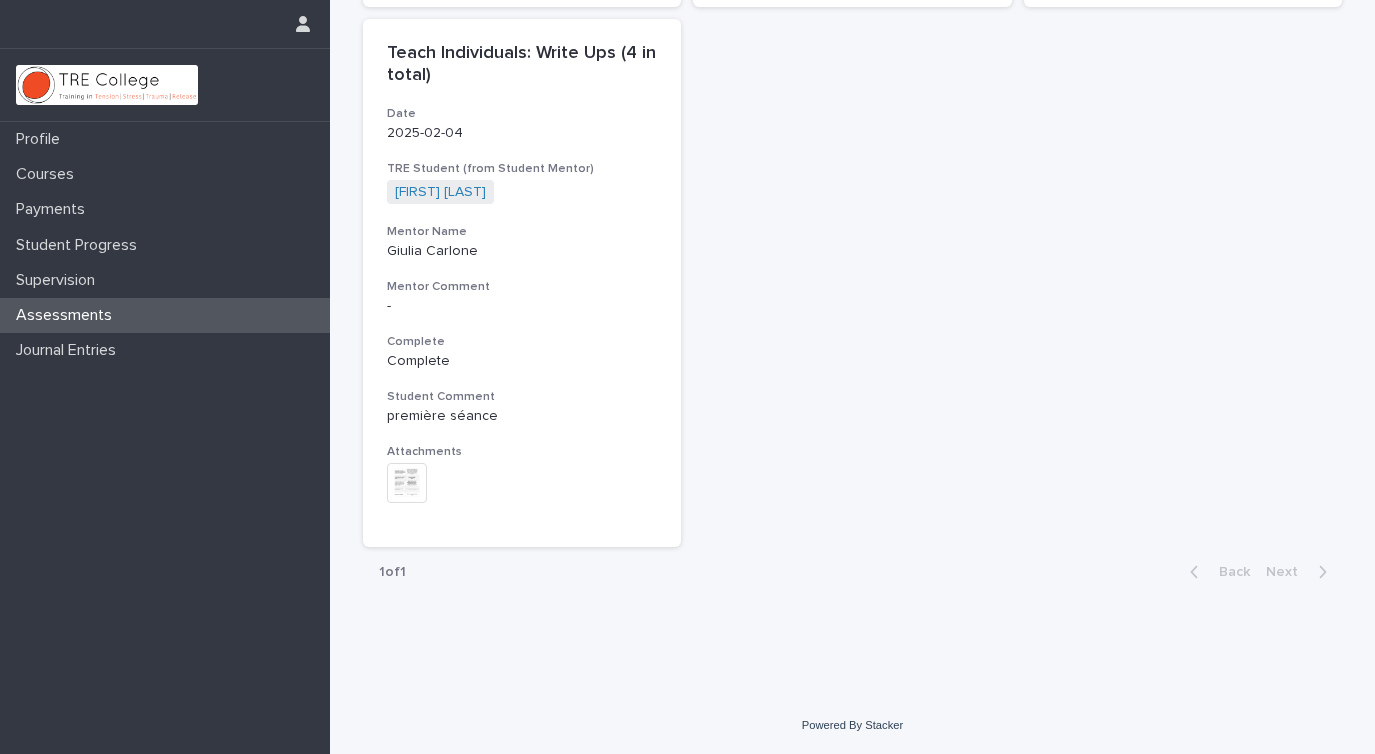 scroll, scrollTop: 0, scrollLeft: 0, axis: both 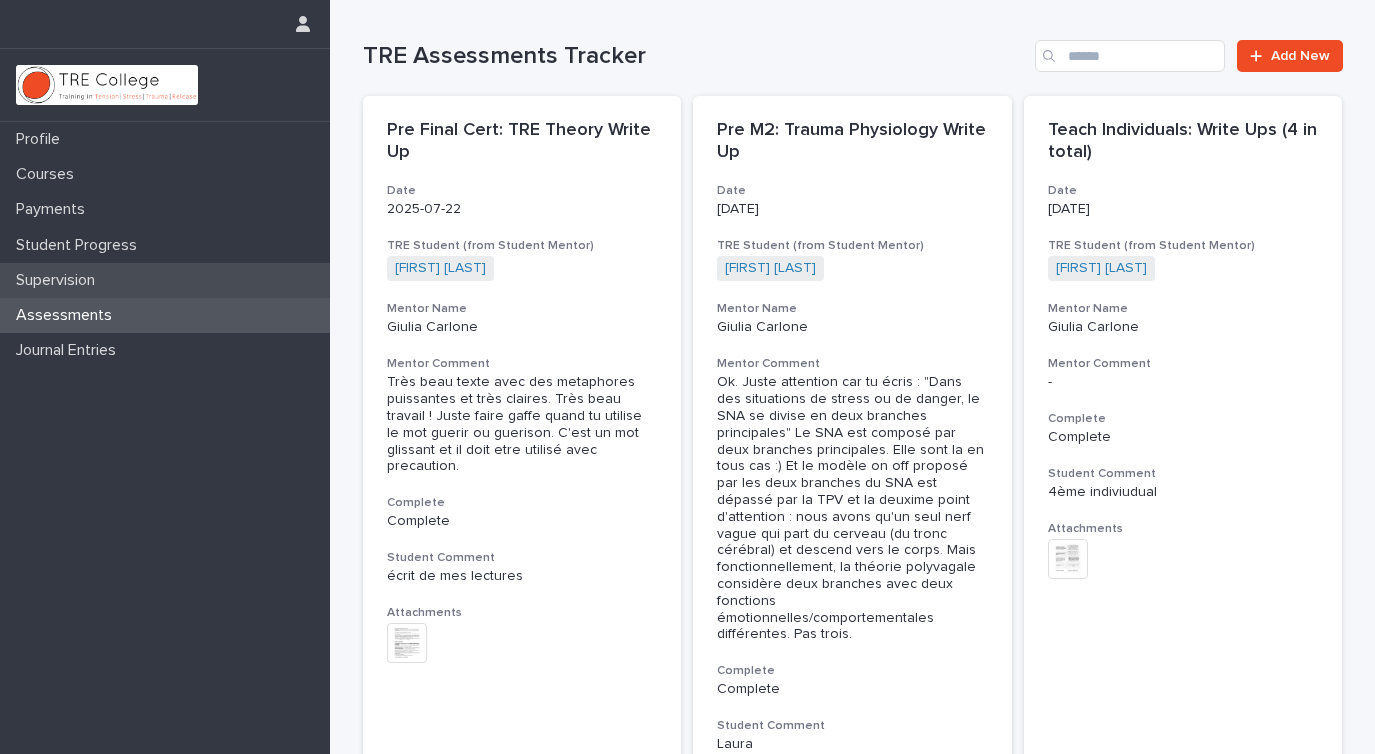 click on "Supervision" at bounding box center (59, 280) 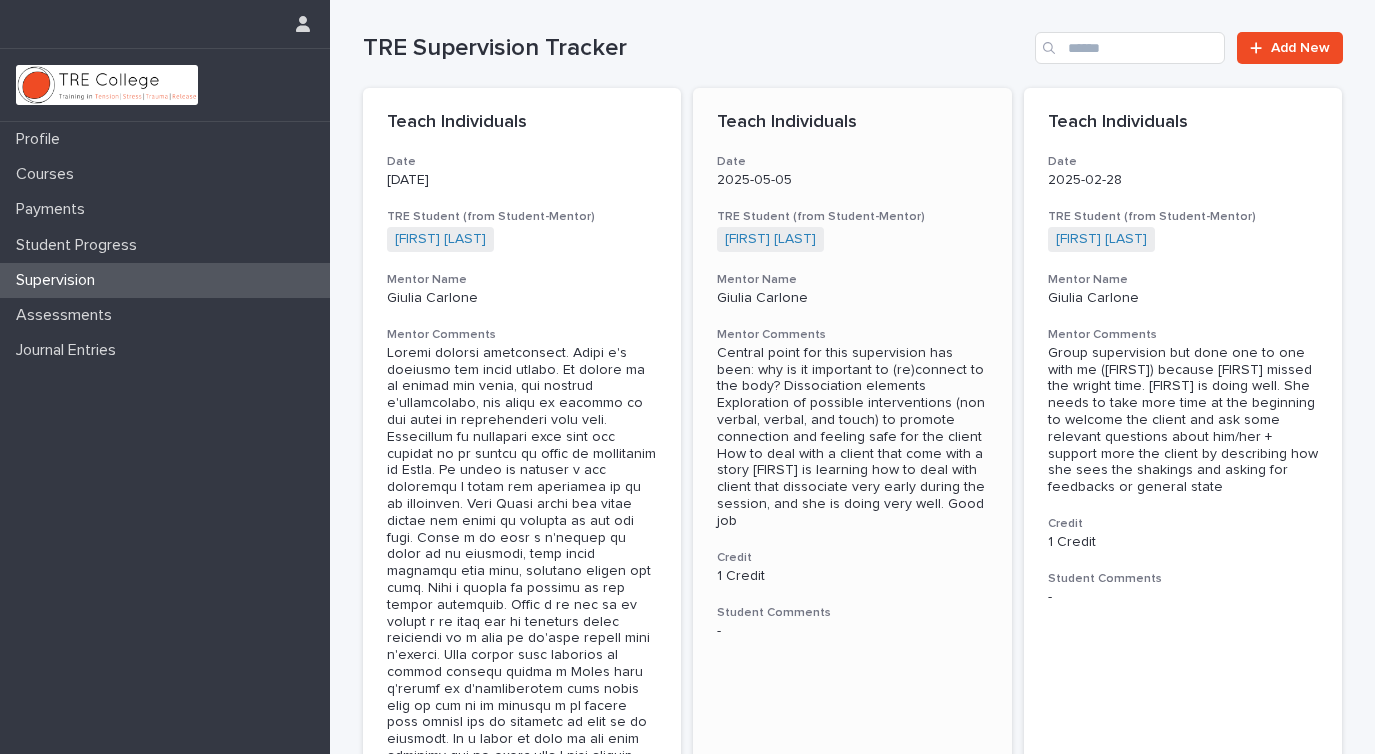 scroll, scrollTop: 0, scrollLeft: 0, axis: both 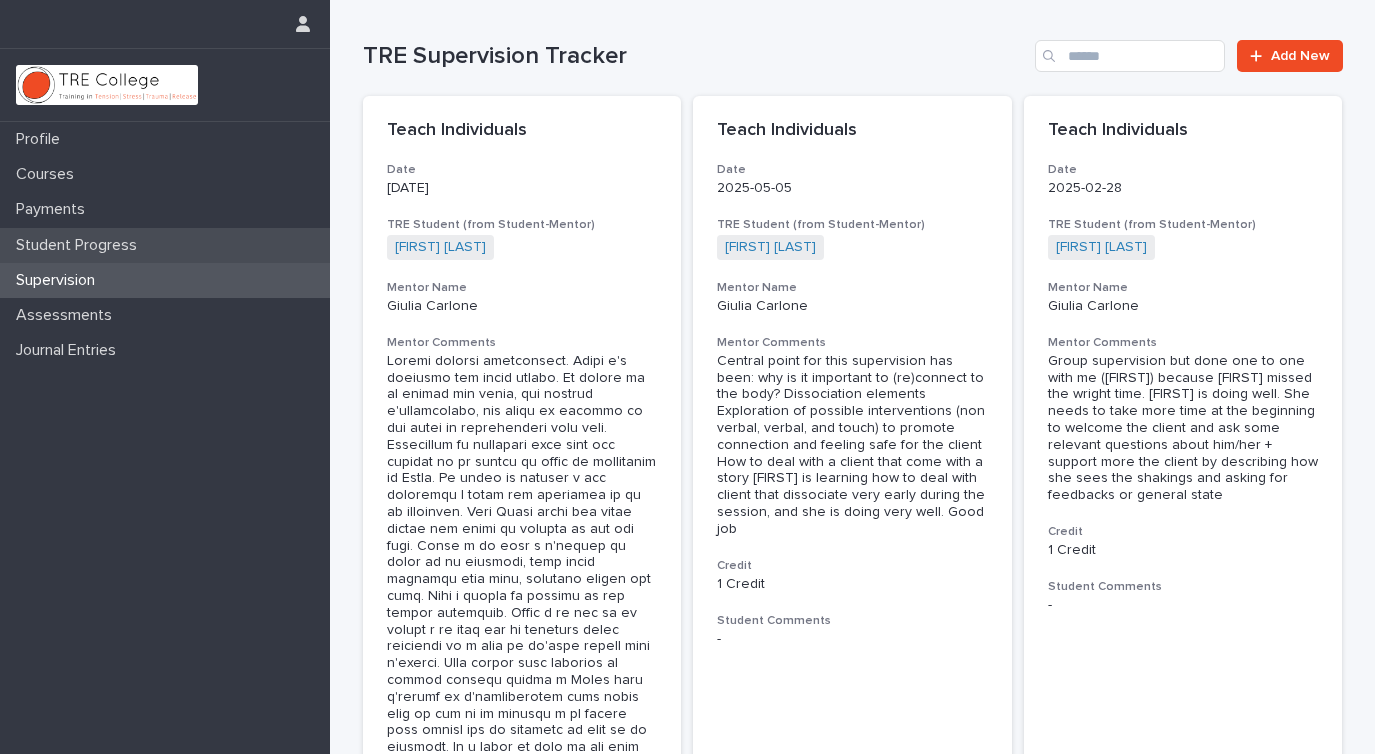 click on "Student Progress" at bounding box center (80, 245) 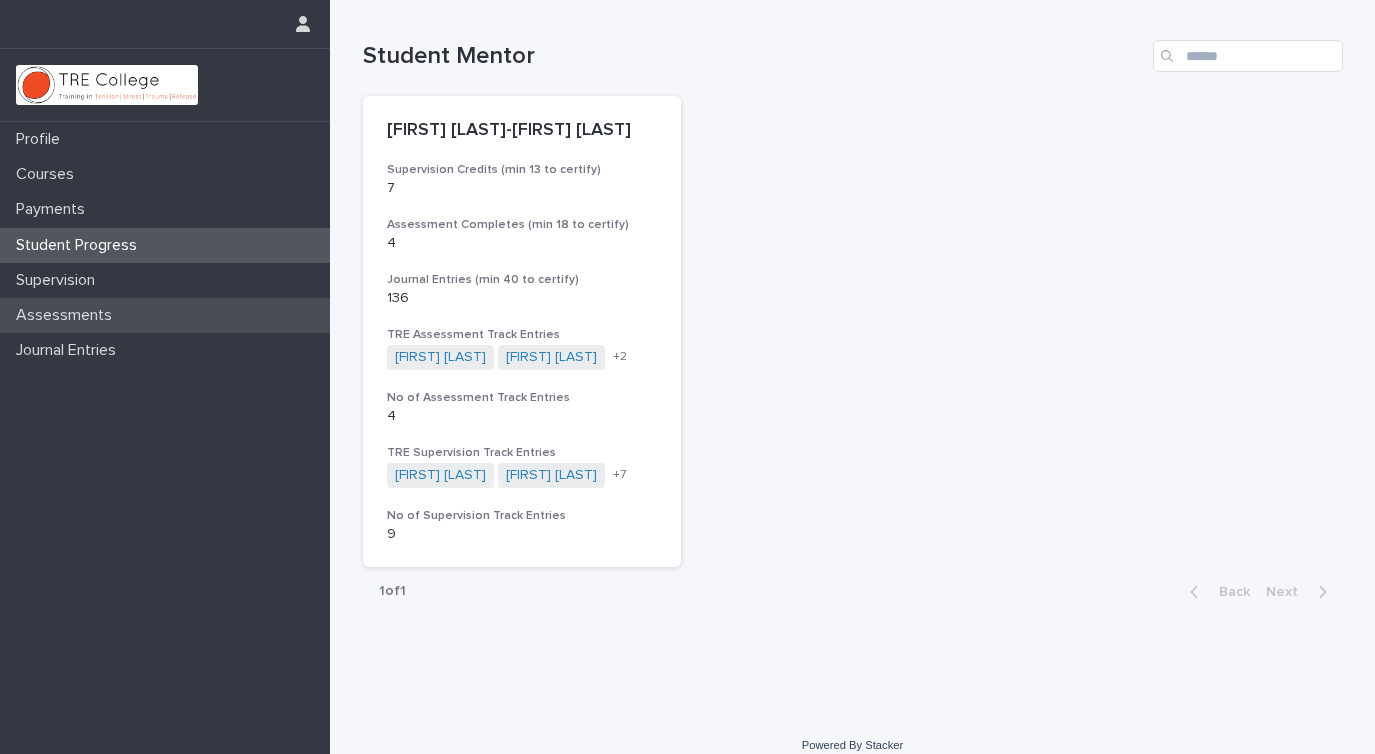 click on "Assessments" at bounding box center (68, 315) 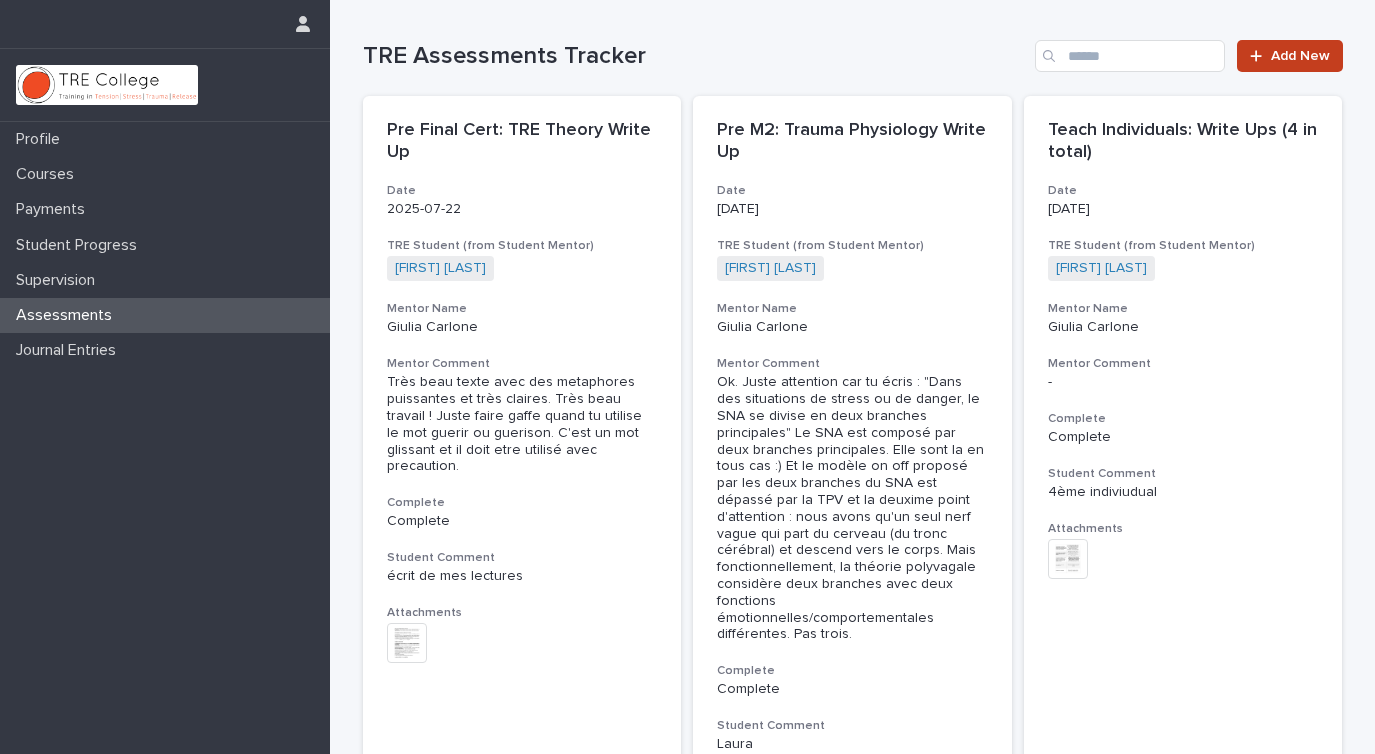 click on "Add New" at bounding box center (1300, 56) 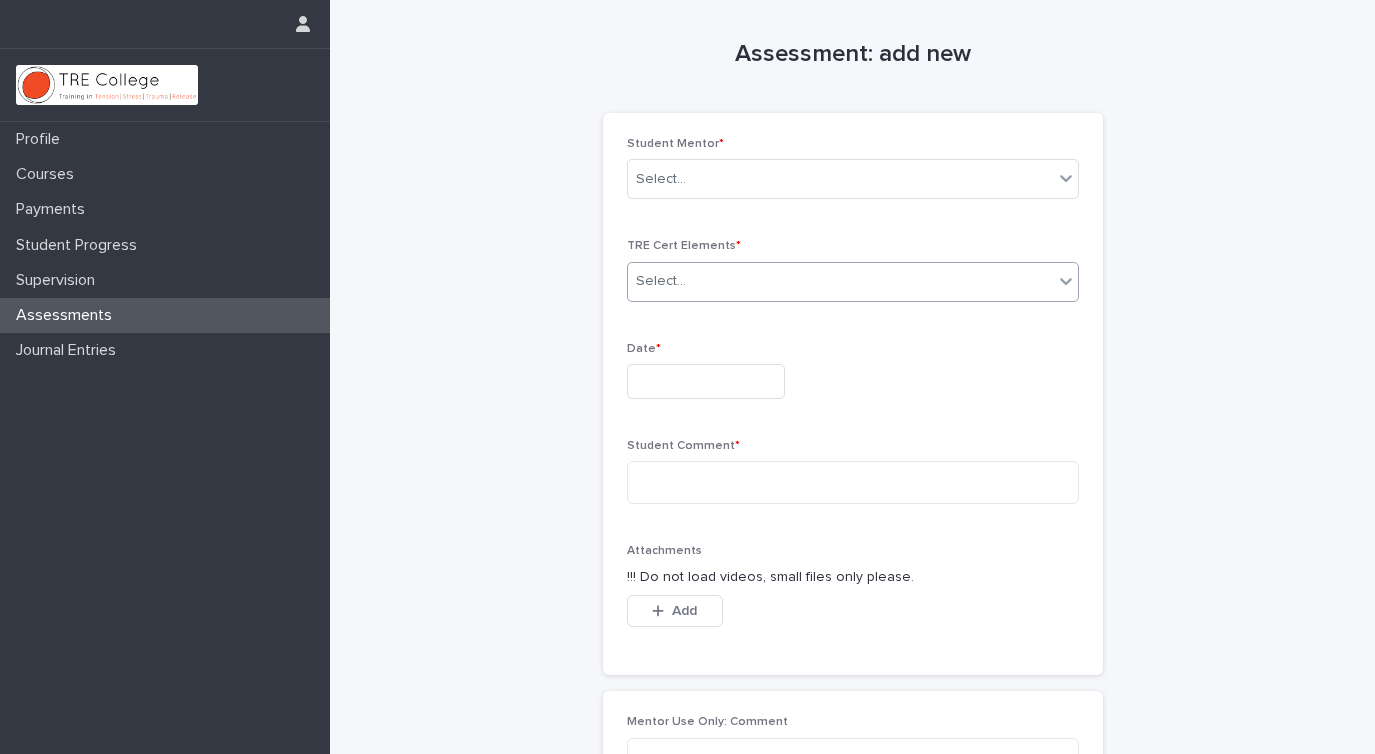 click on "Select..." at bounding box center (840, 281) 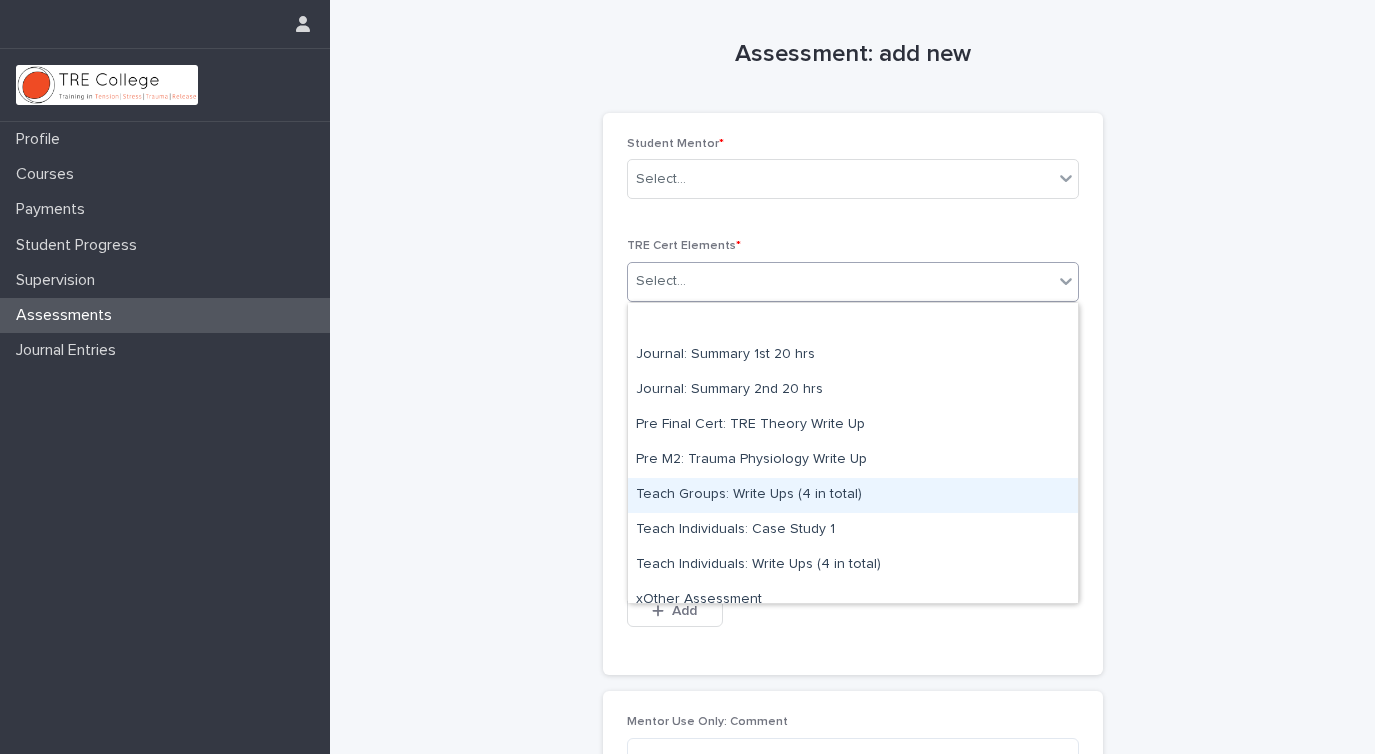 scroll, scrollTop: 15, scrollLeft: 0, axis: vertical 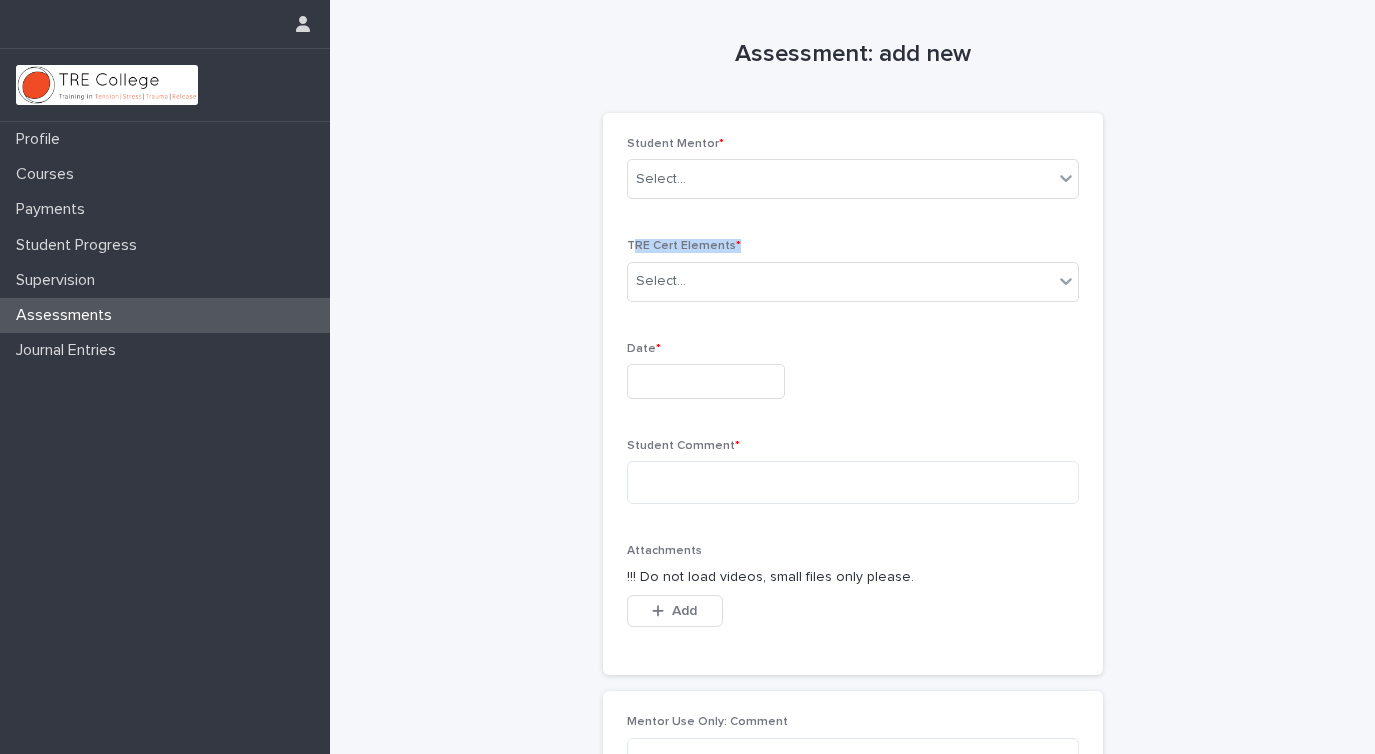 drag, startPoint x: 631, startPoint y: 245, endPoint x: 734, endPoint y: 242, distance: 103.04368 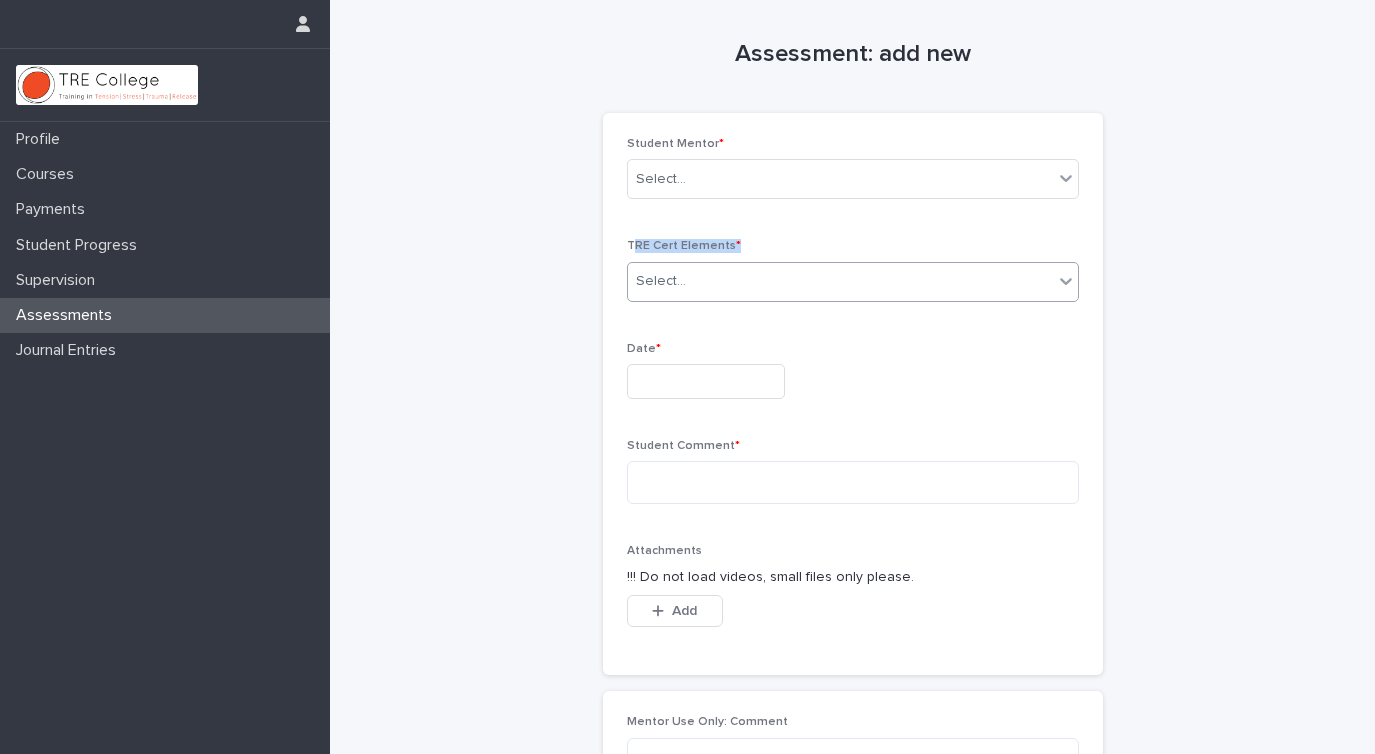 click 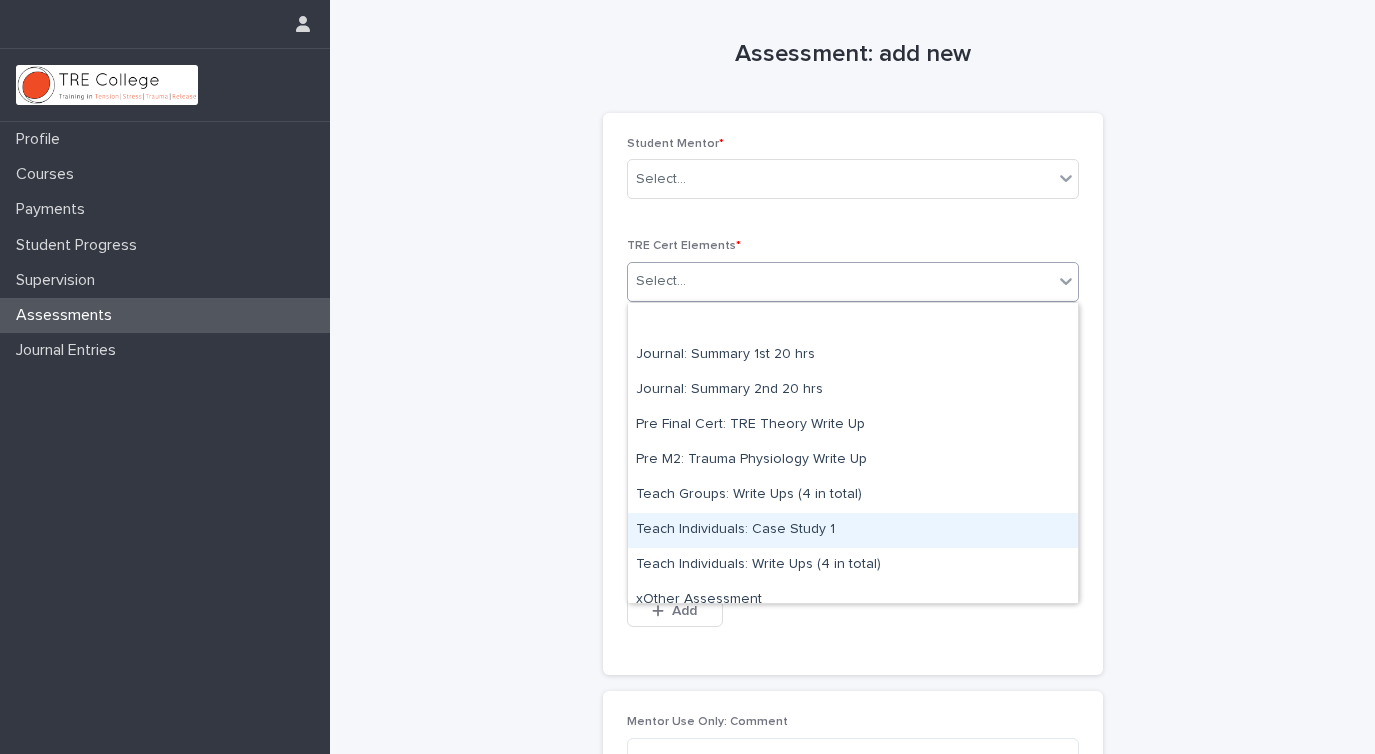 scroll, scrollTop: 15, scrollLeft: 0, axis: vertical 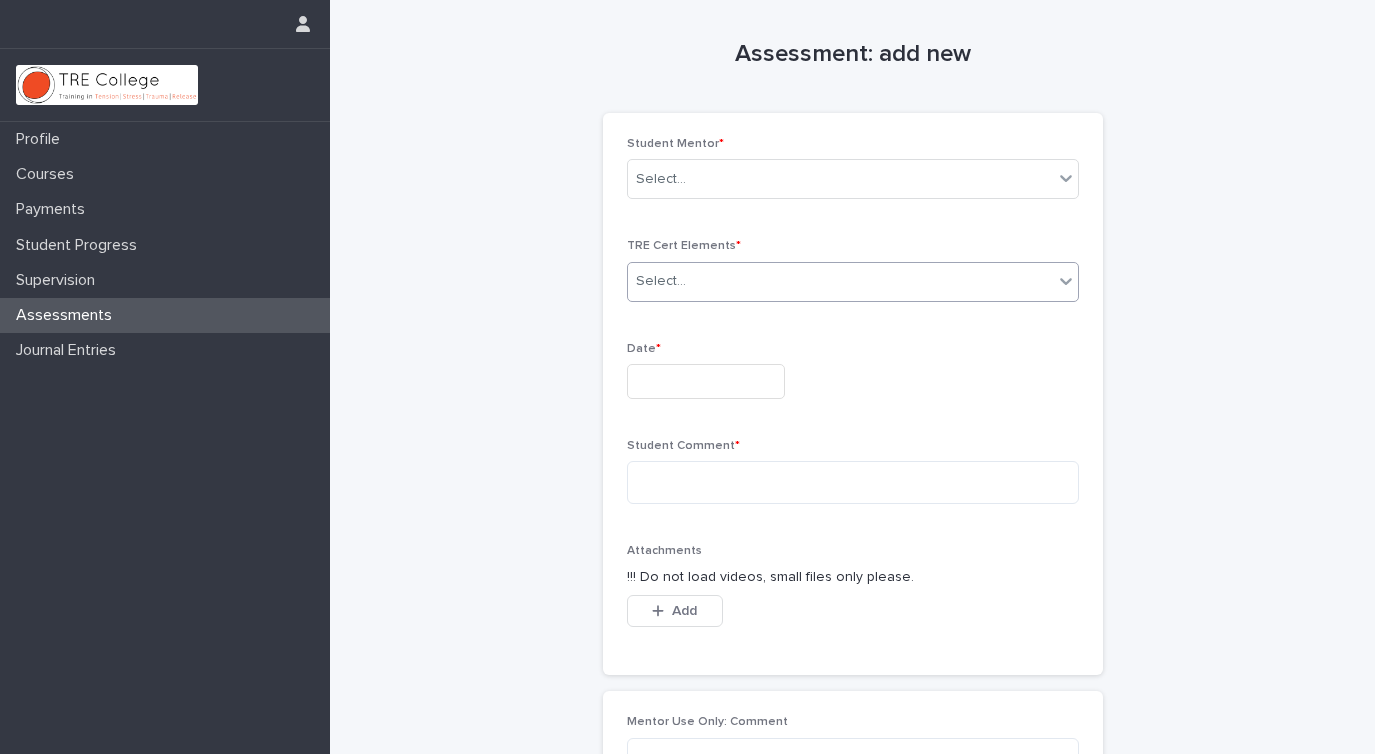 click 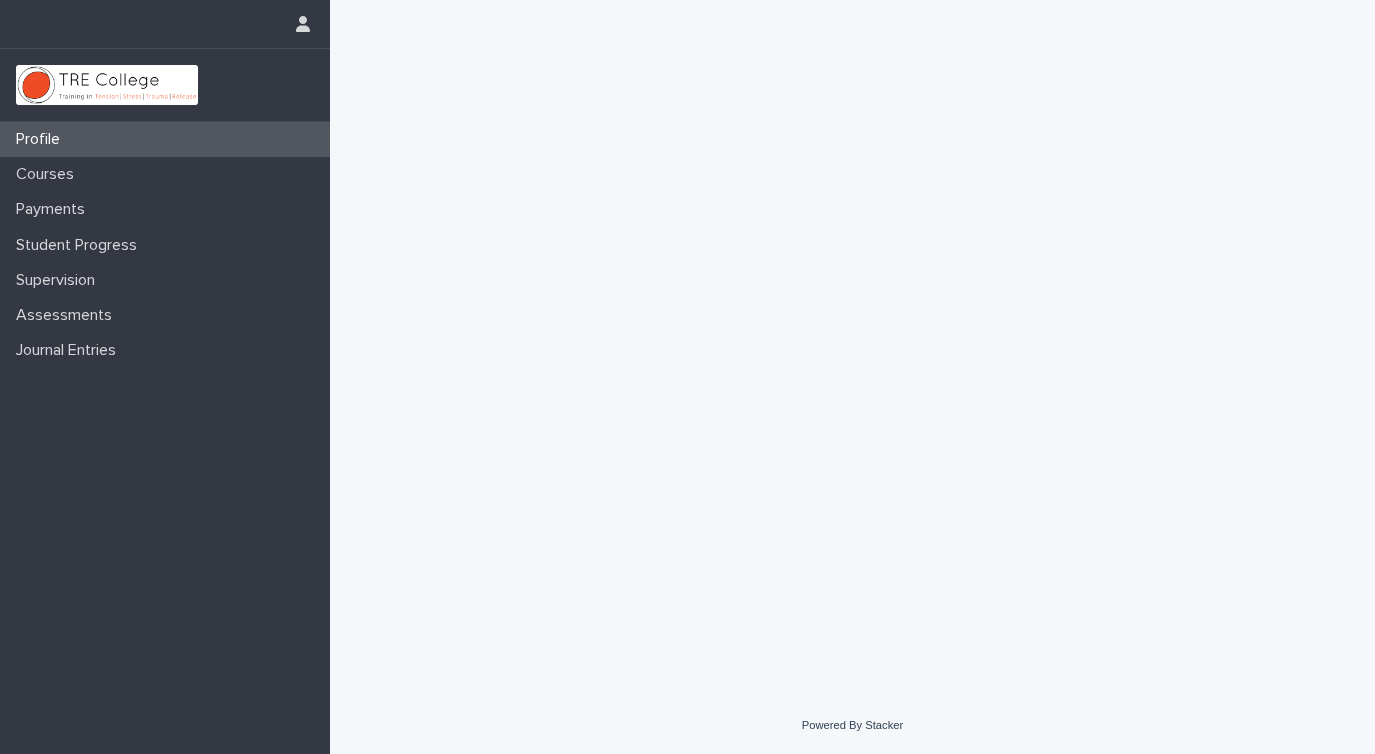 scroll, scrollTop: 0, scrollLeft: 0, axis: both 